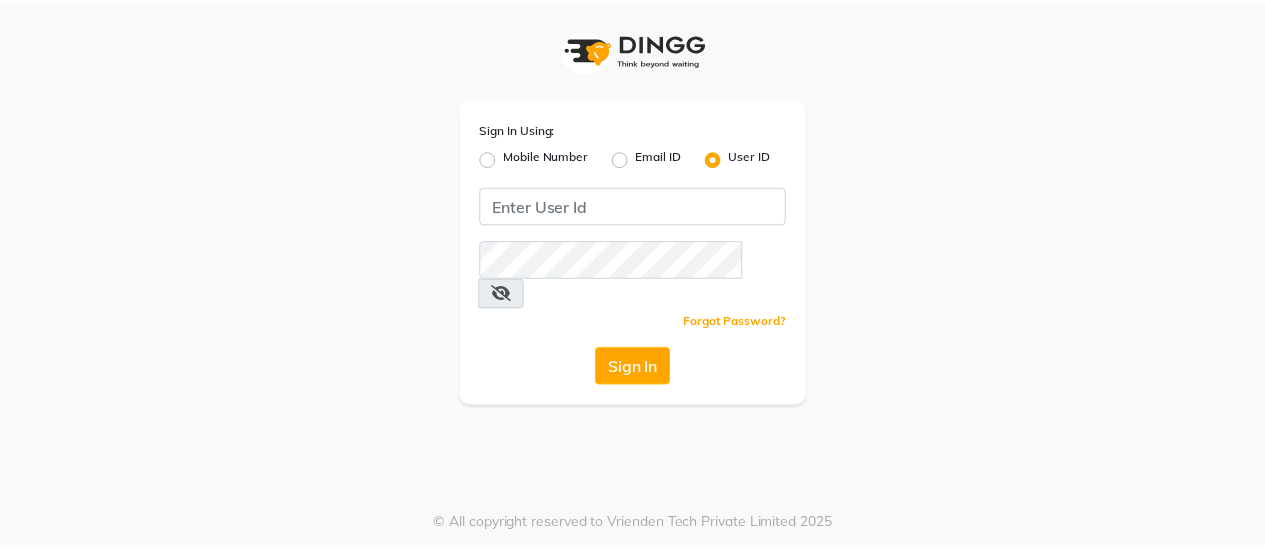 scroll, scrollTop: 0, scrollLeft: 0, axis: both 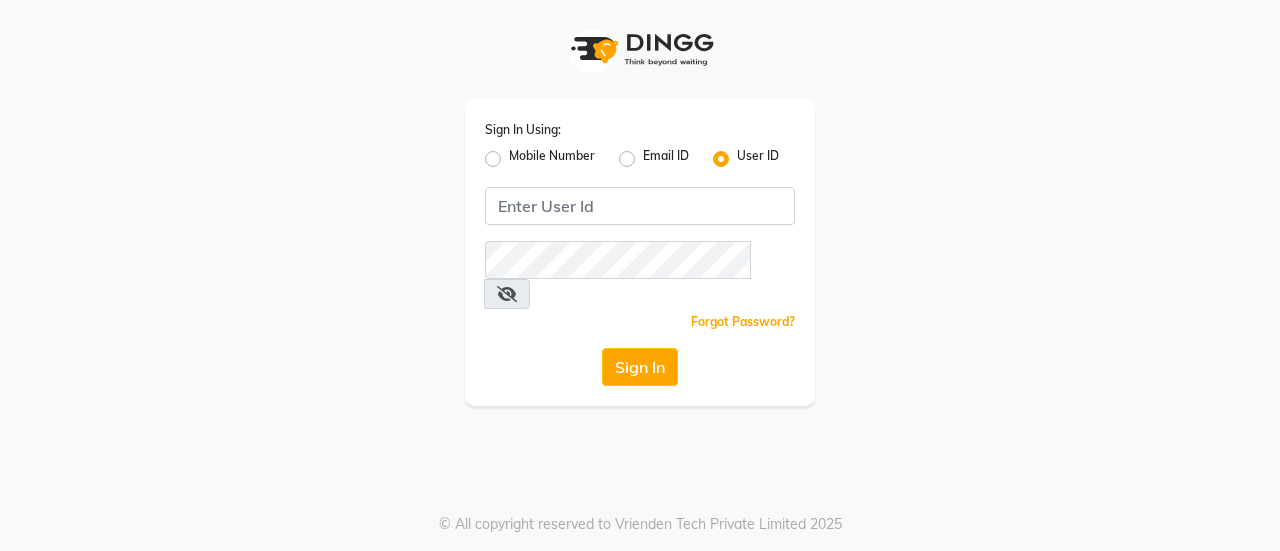 click on "Sign In Using: Mobile Number Email ID User ID  Remember me Forgot Password?  Sign In" 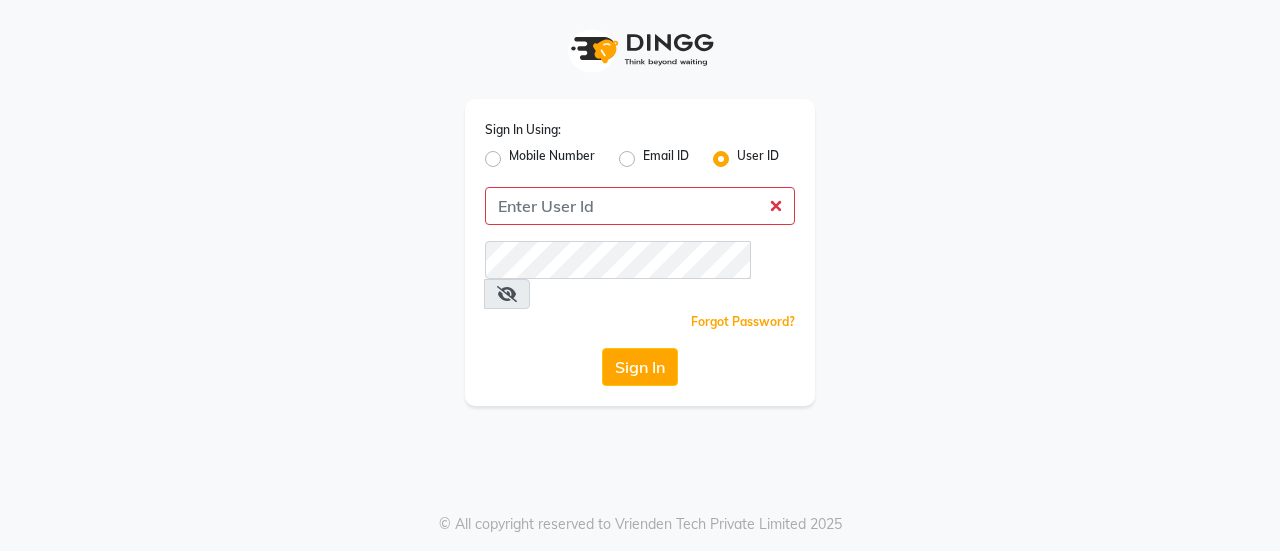 click on "Mobile Number" 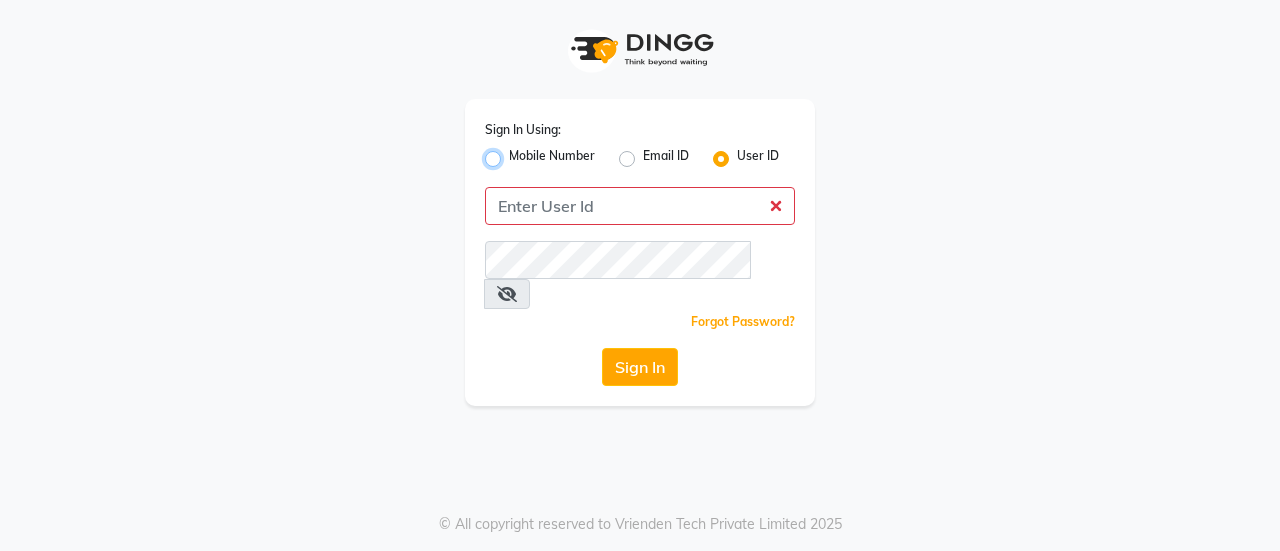 click on "Mobile Number" at bounding box center [515, 153] 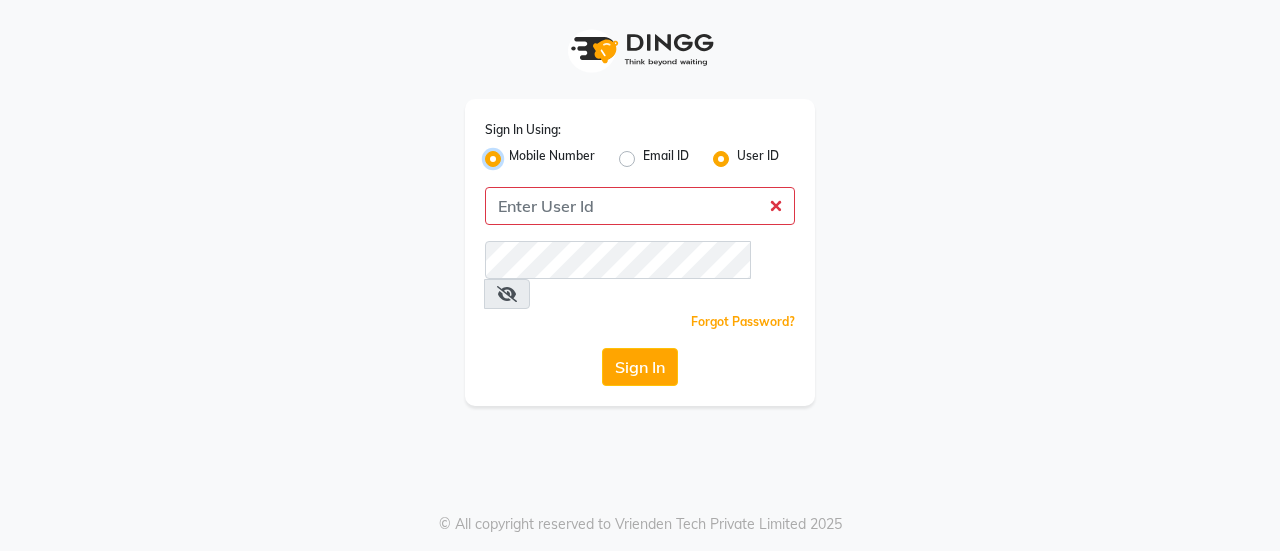 radio on "false" 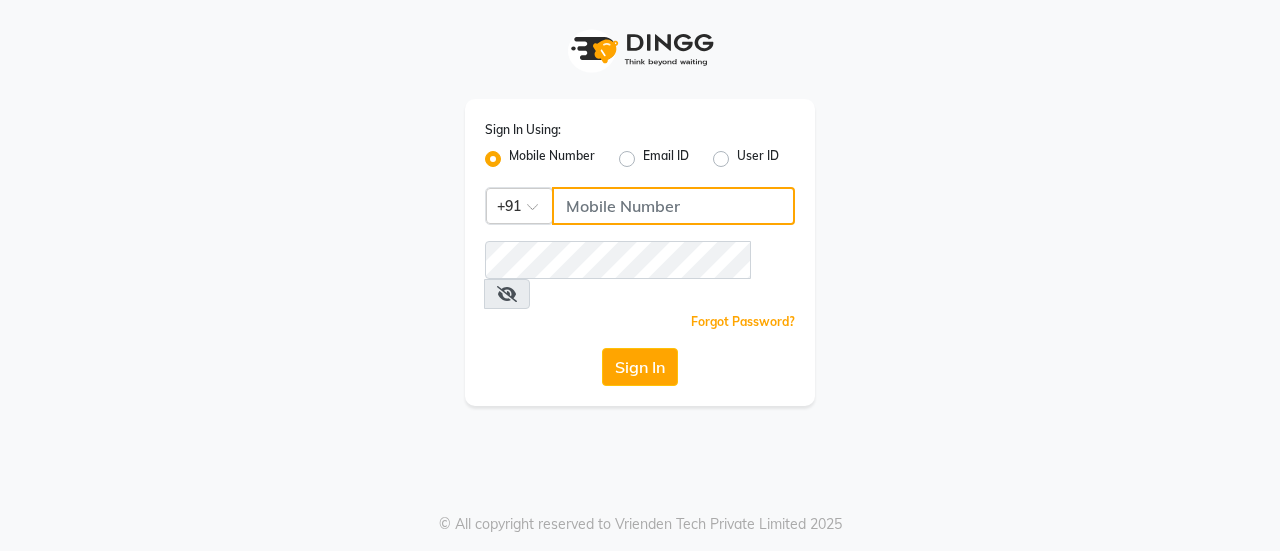 click 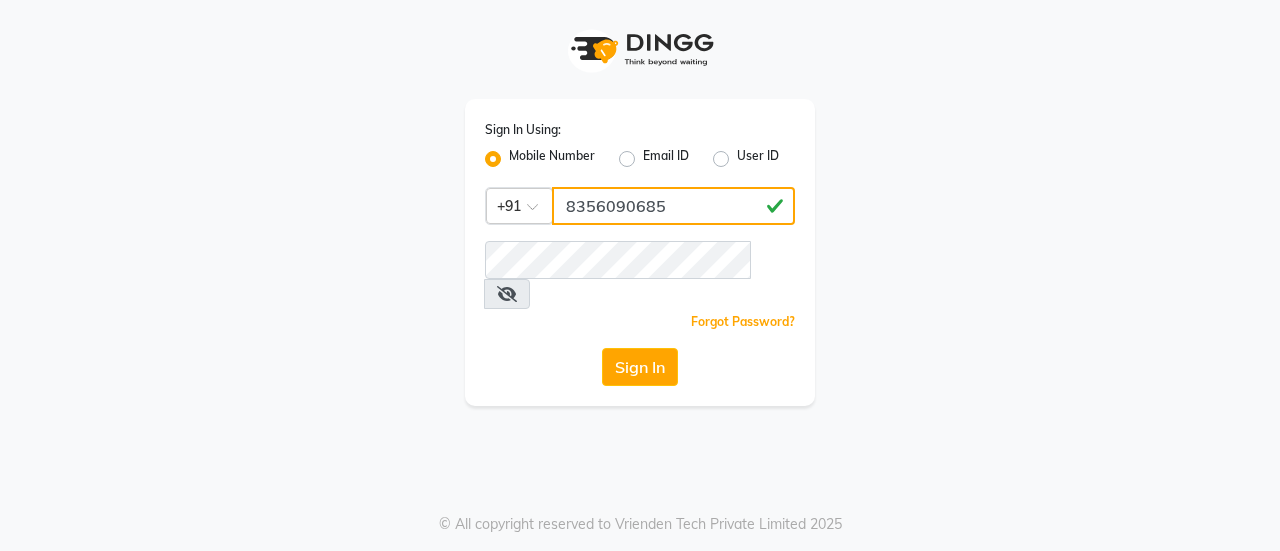 type on "8356090685" 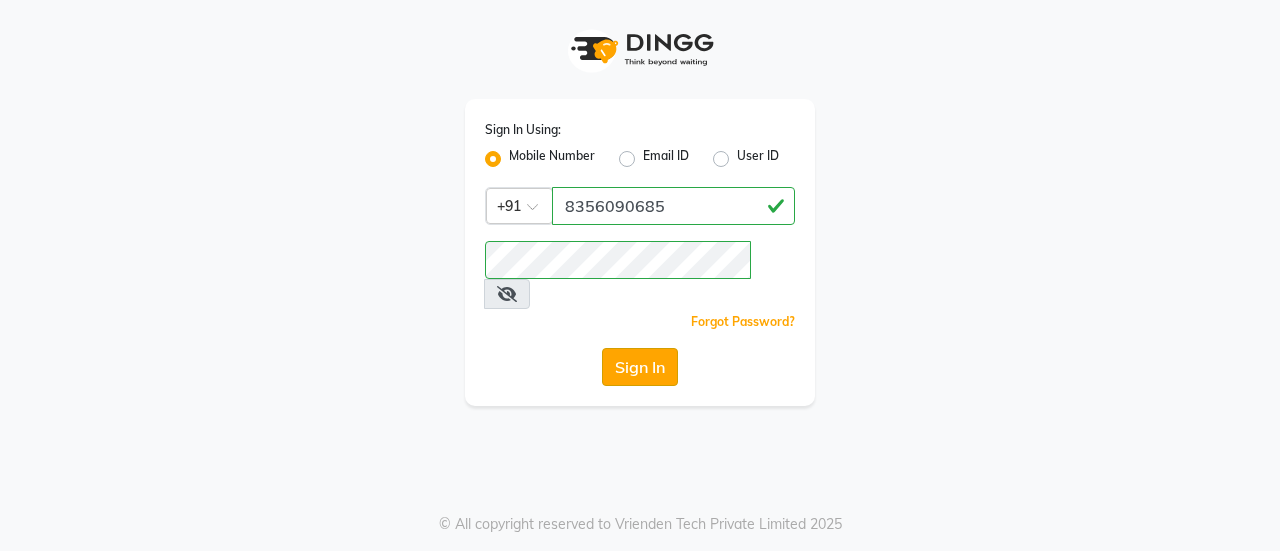 click on "Sign In" 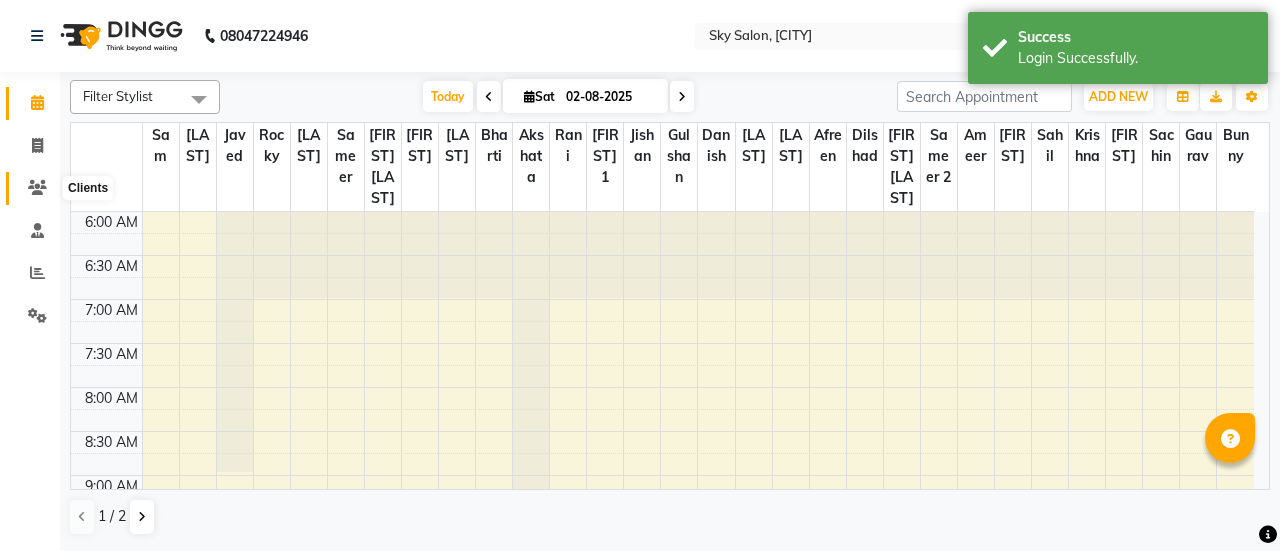 click 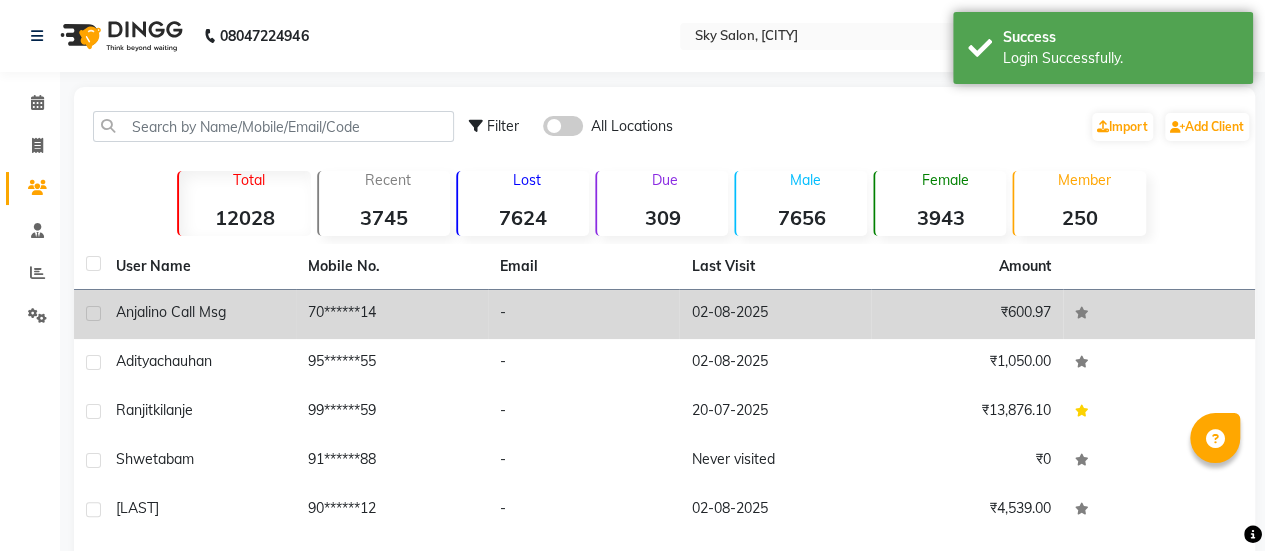 click on "[FIRST]  no call msg" 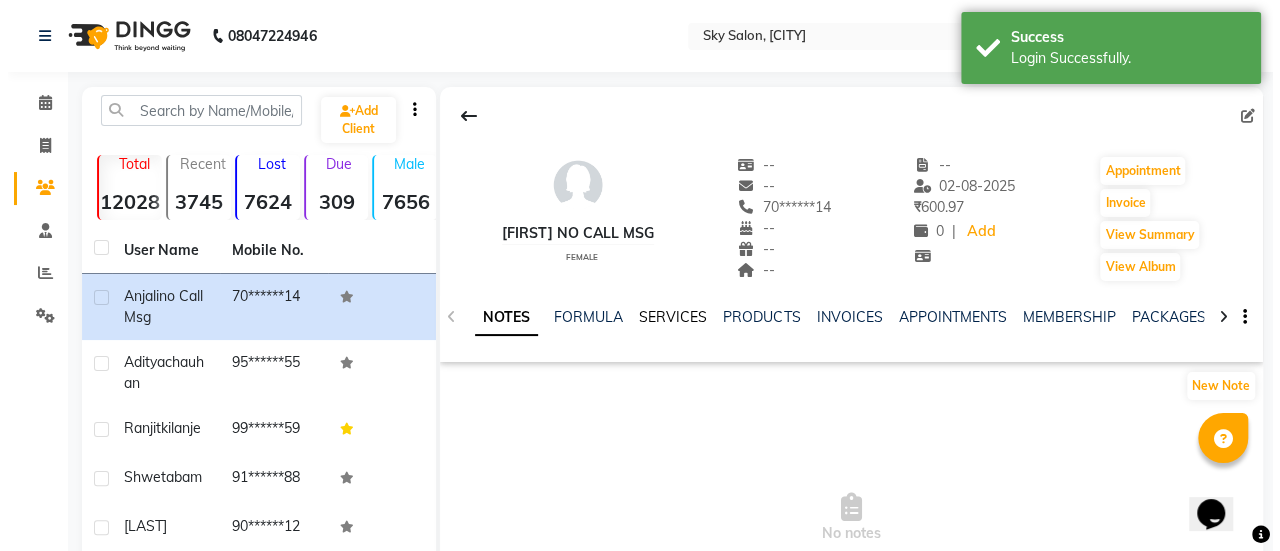 scroll, scrollTop: 0, scrollLeft: 0, axis: both 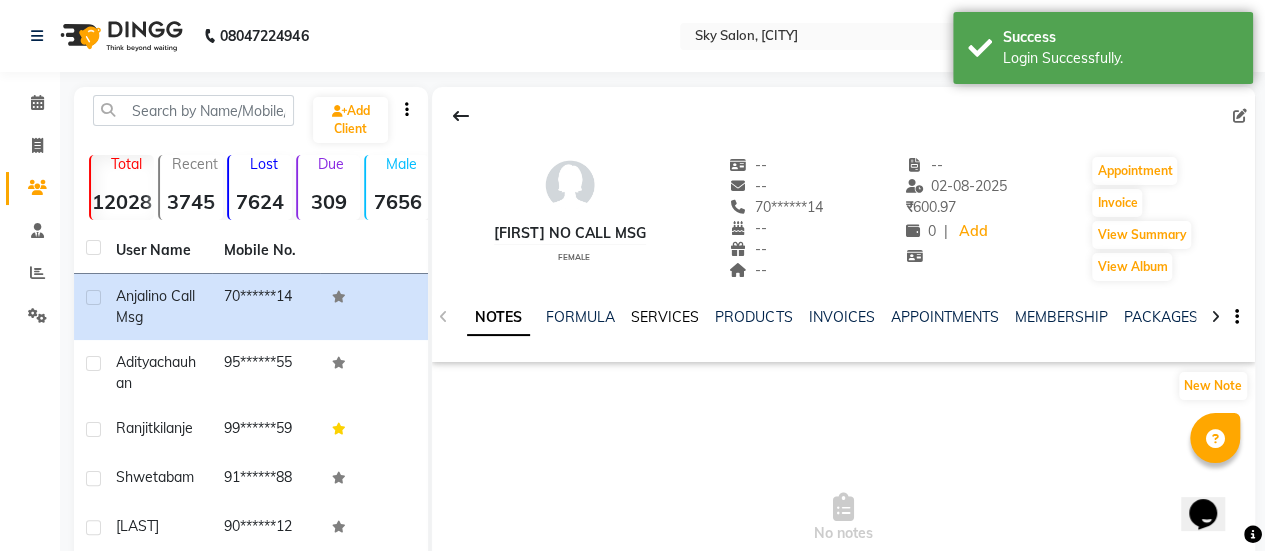 click on "SERVICES" 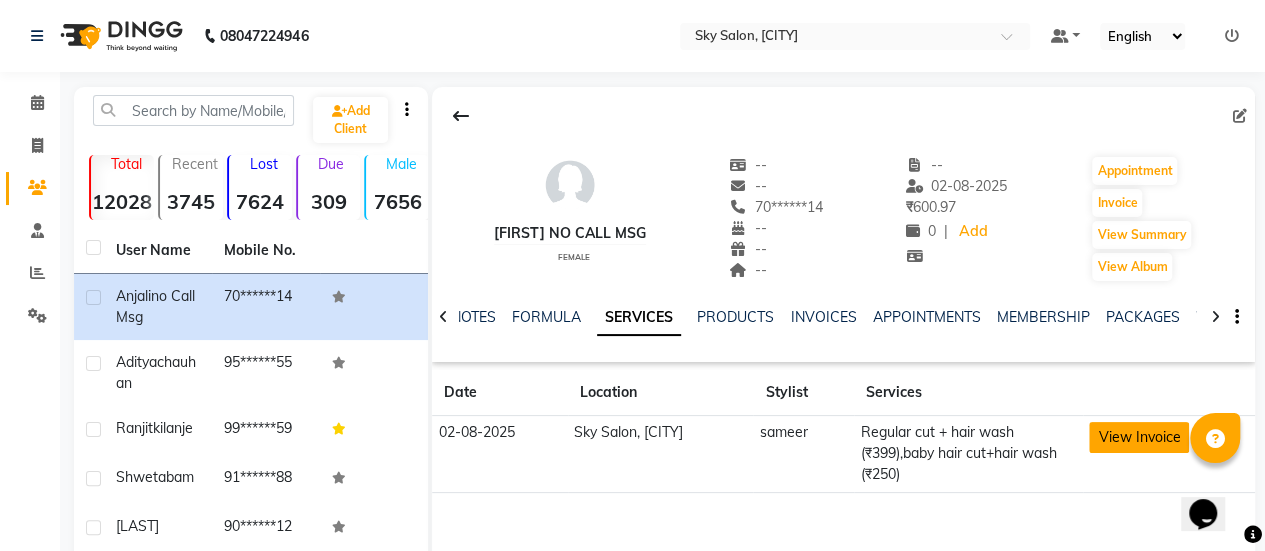 click on "View Invoice" 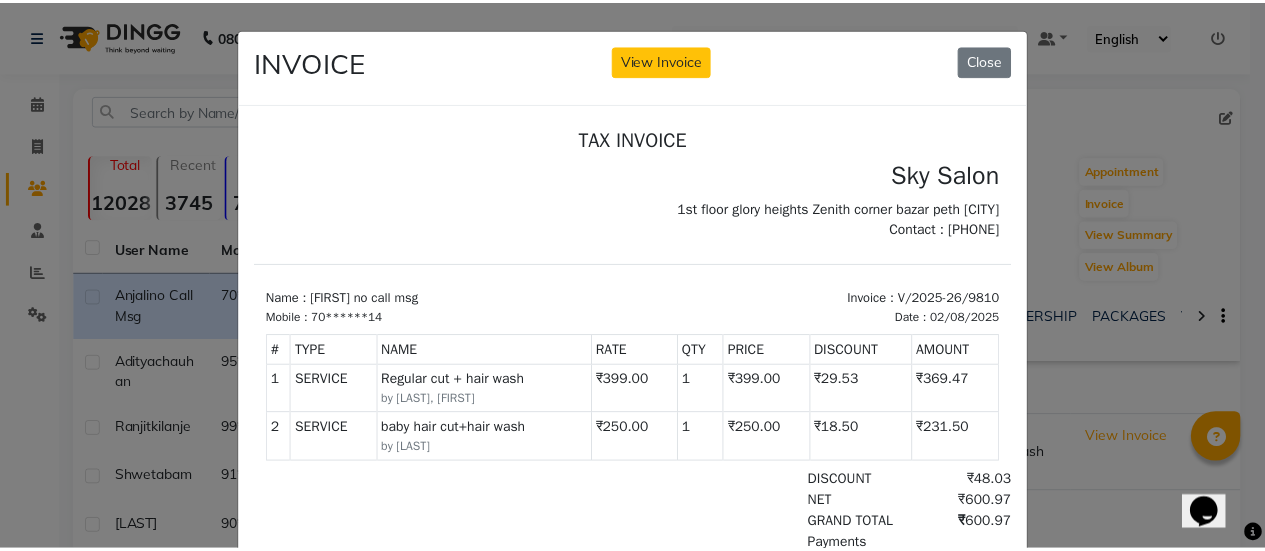 scroll, scrollTop: 0, scrollLeft: 0, axis: both 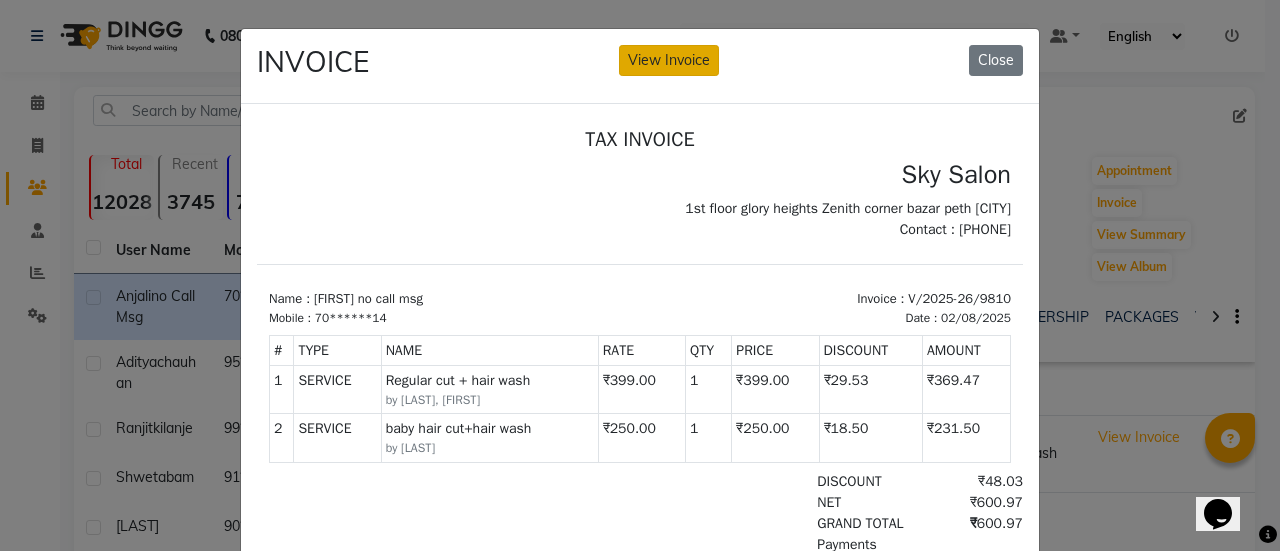 click on "View Invoice" 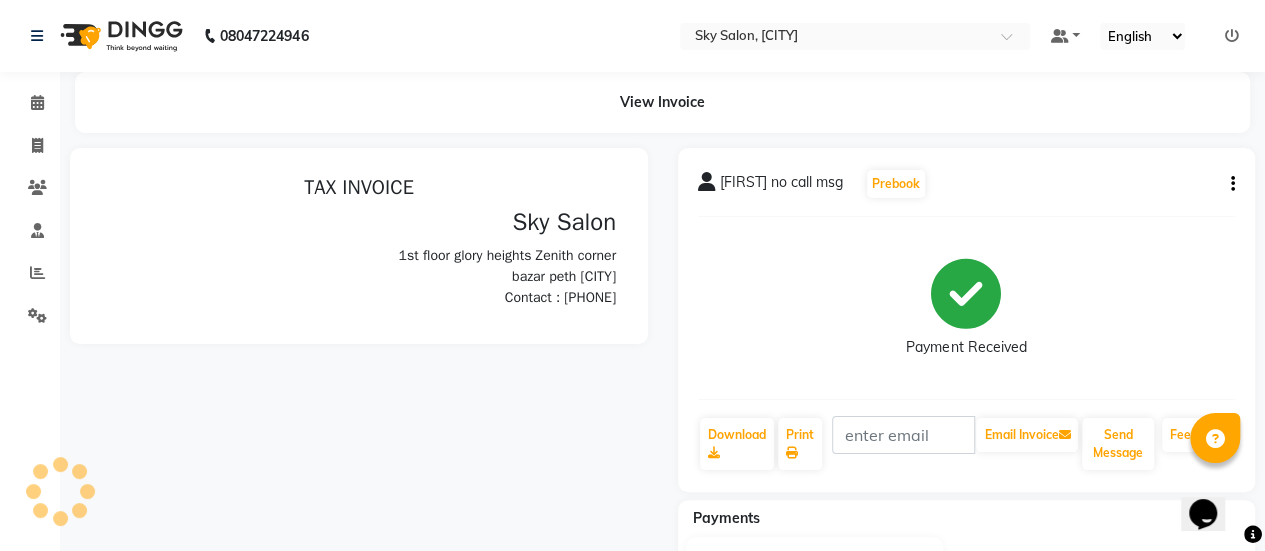 scroll, scrollTop: 0, scrollLeft: 0, axis: both 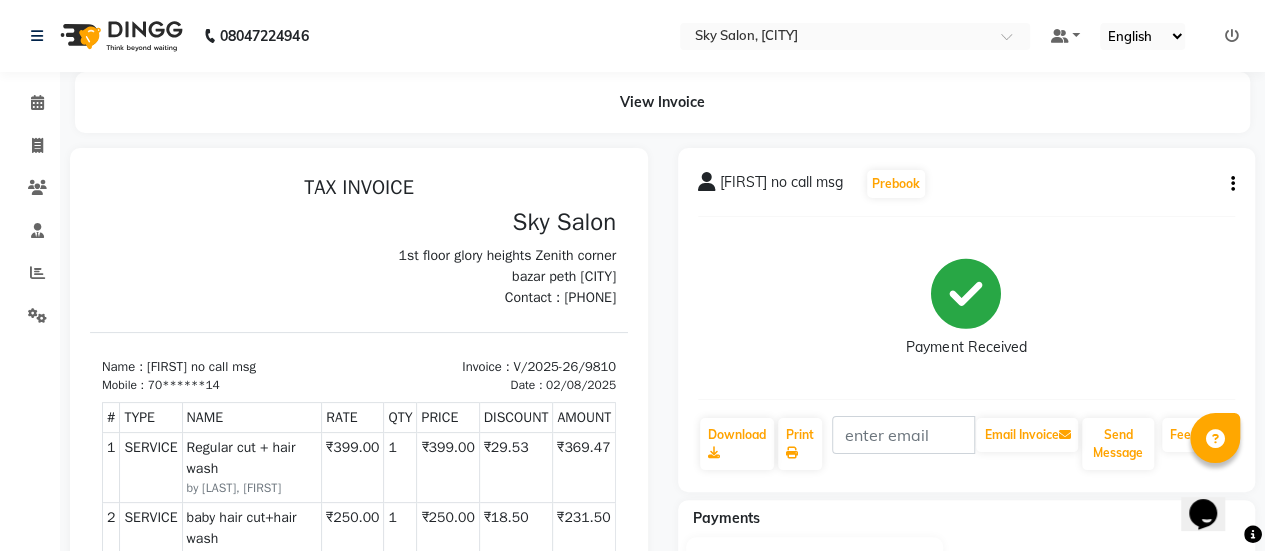 click 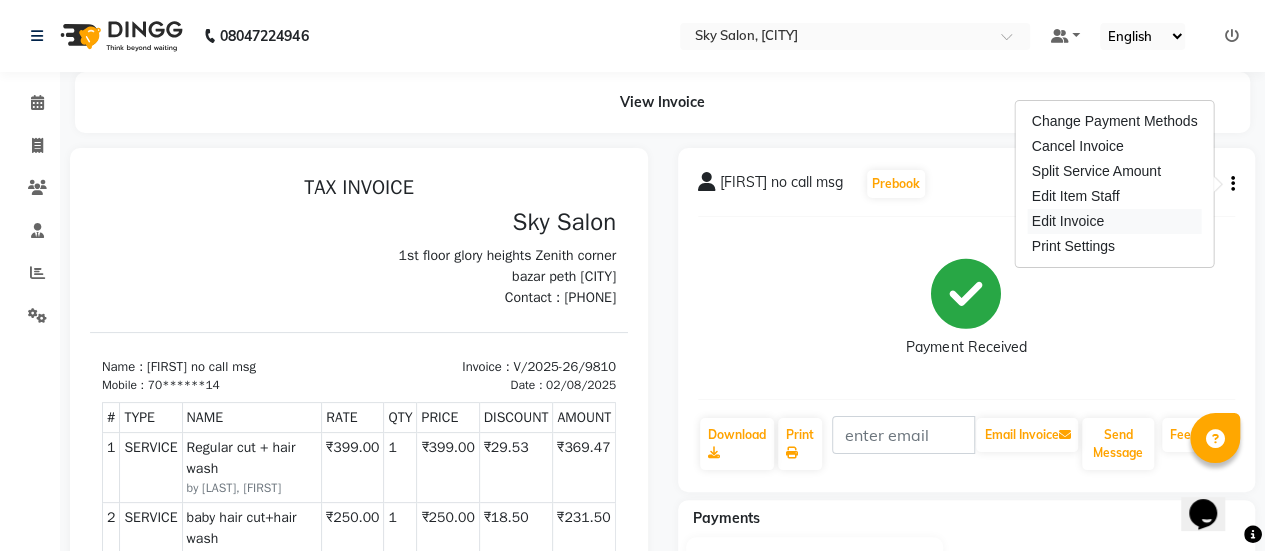 click on "Edit Invoice" at bounding box center [1115, 221] 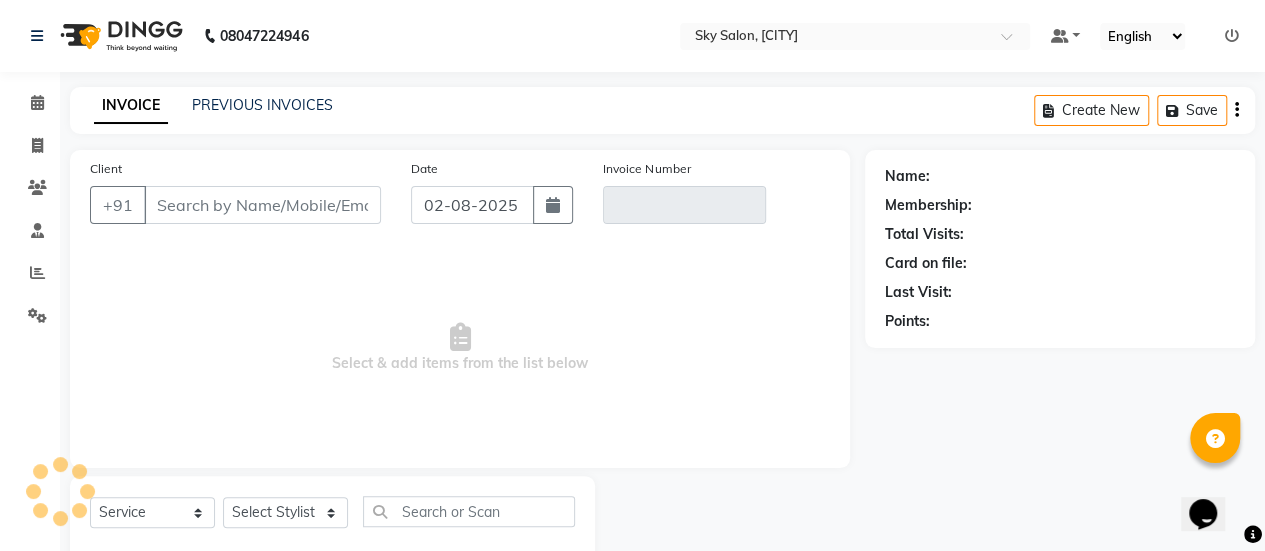 scroll, scrollTop: 49, scrollLeft: 0, axis: vertical 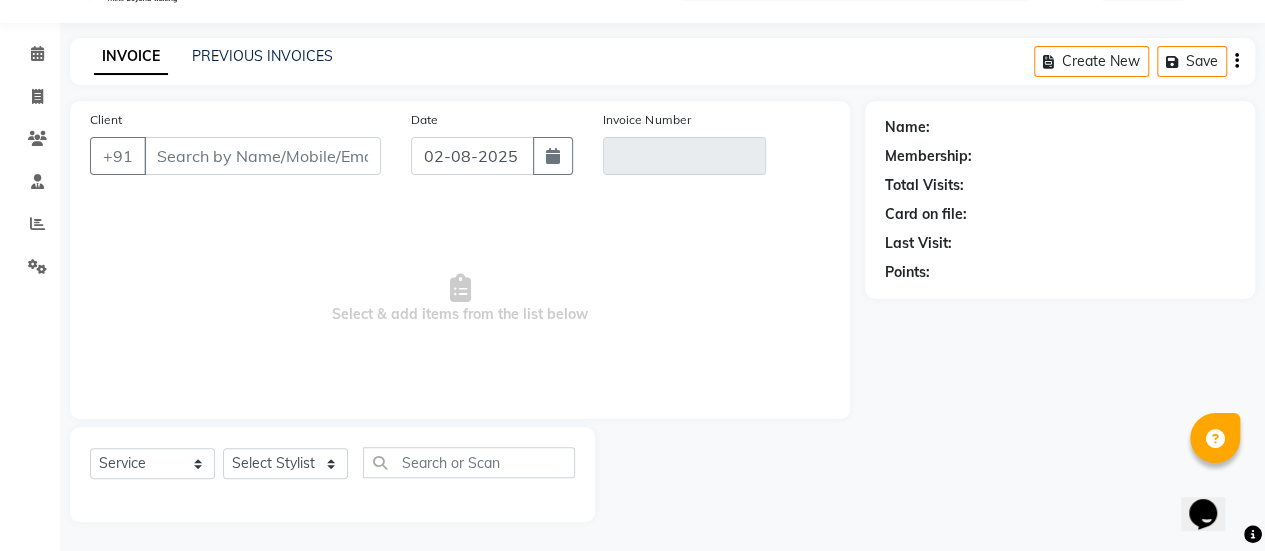 type on "70******14" 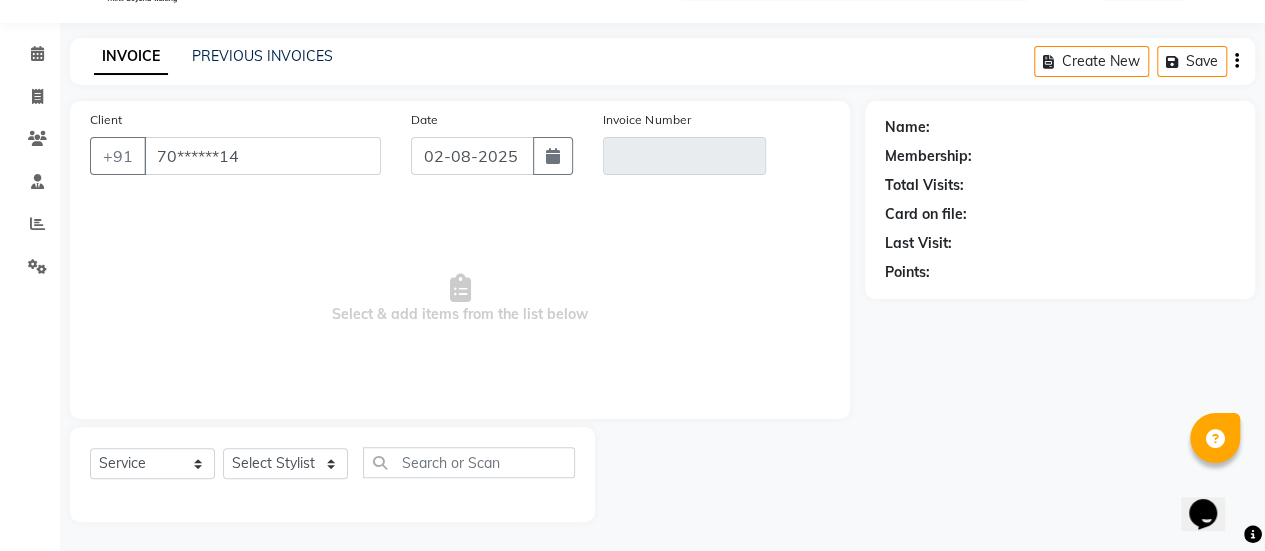 type on "V/2025-26/9810" 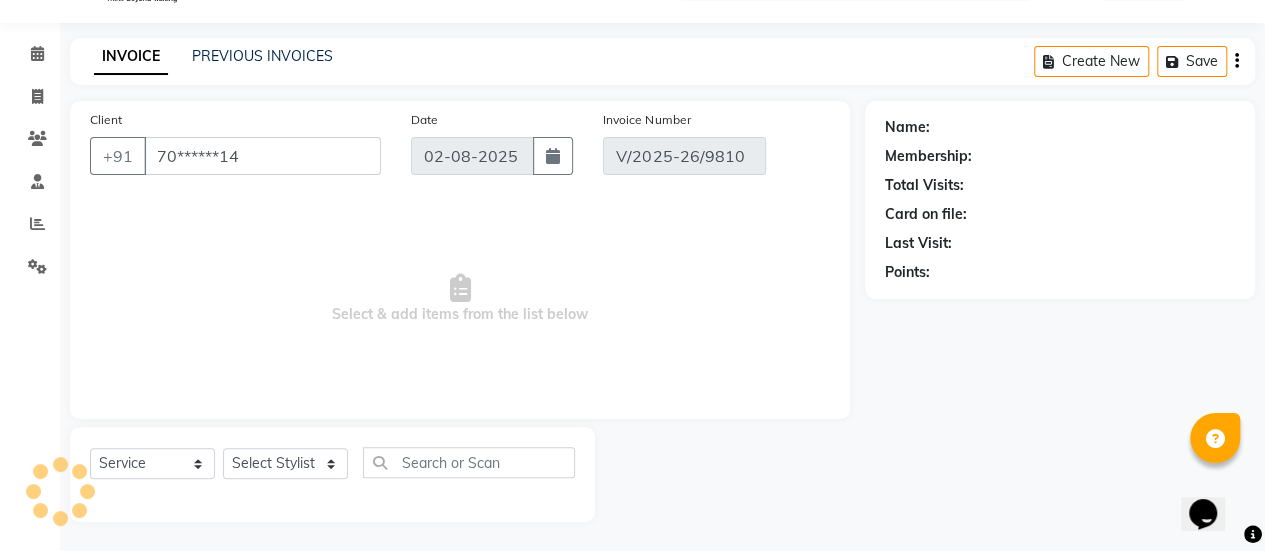 select on "select" 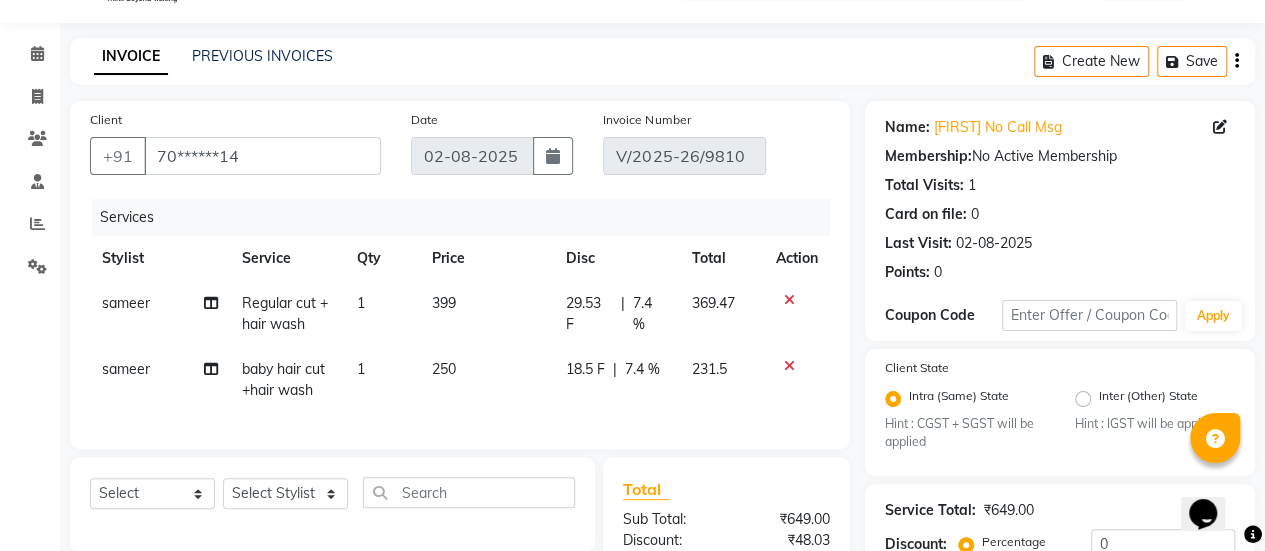 scroll, scrollTop: 336, scrollLeft: 0, axis: vertical 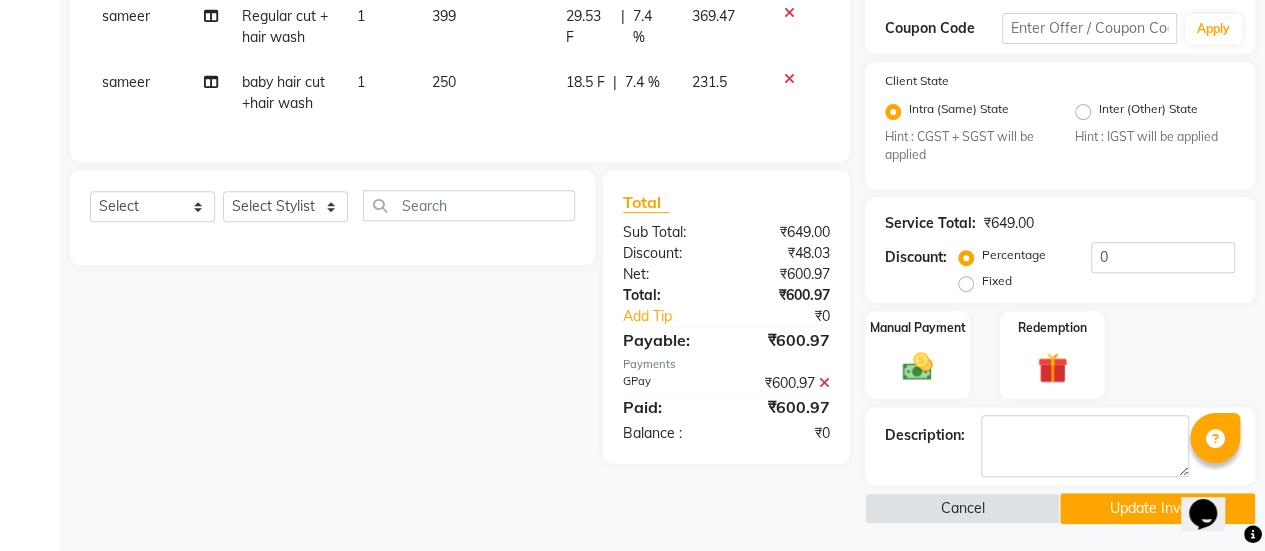 click 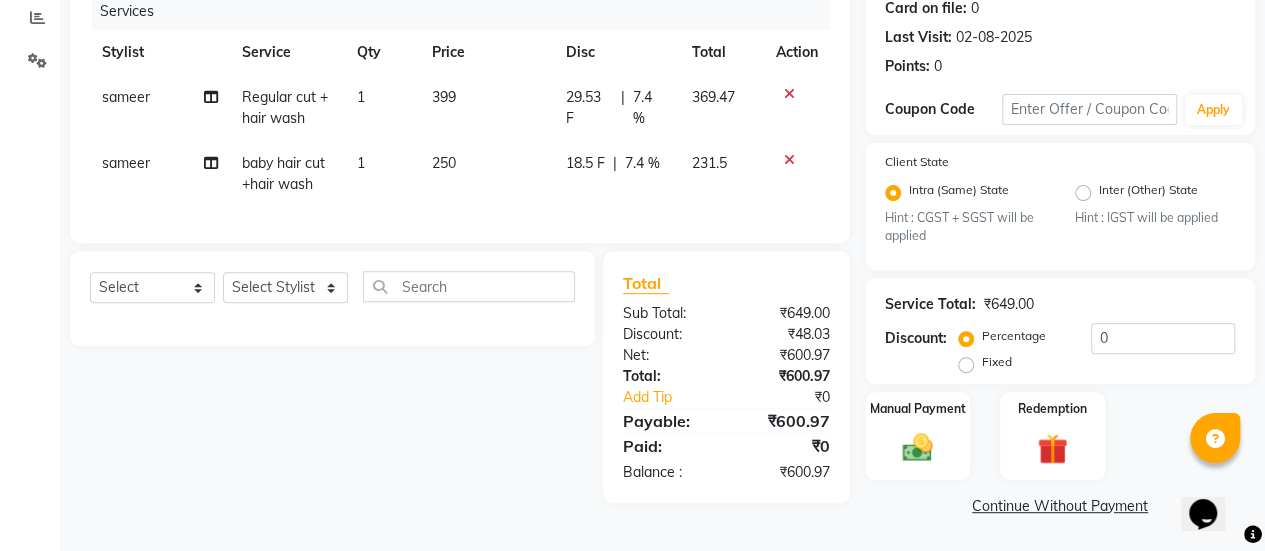 scroll, scrollTop: 254, scrollLeft: 0, axis: vertical 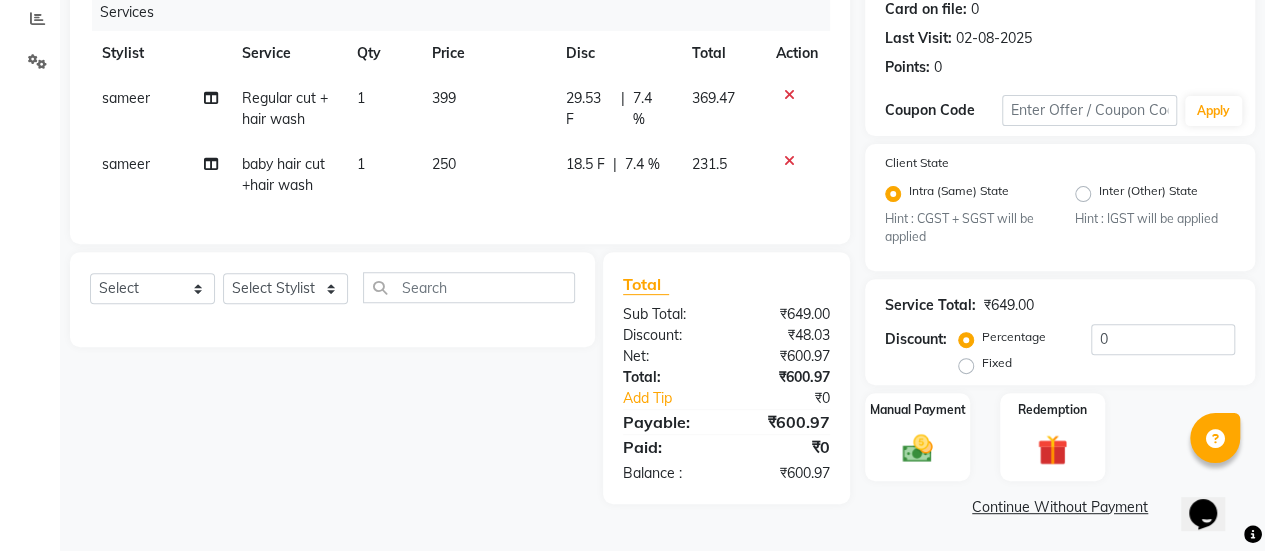 click on "Name: [FIRST] No Call Msg Membership:  No Active Membership  Total Visits:  1 Card on file:  0 Last Visit:   02-08-2025 Points:   0  Coupon Code Apply Client State Intra (Same) State Hint : CGST + SGST will be applied Inter (Other) State Hint : IGST will be applied Service Total:  ₹649.00  Discount:  Percentage   Fixed  0 Manual Payment Redemption  Continue Without Payment" 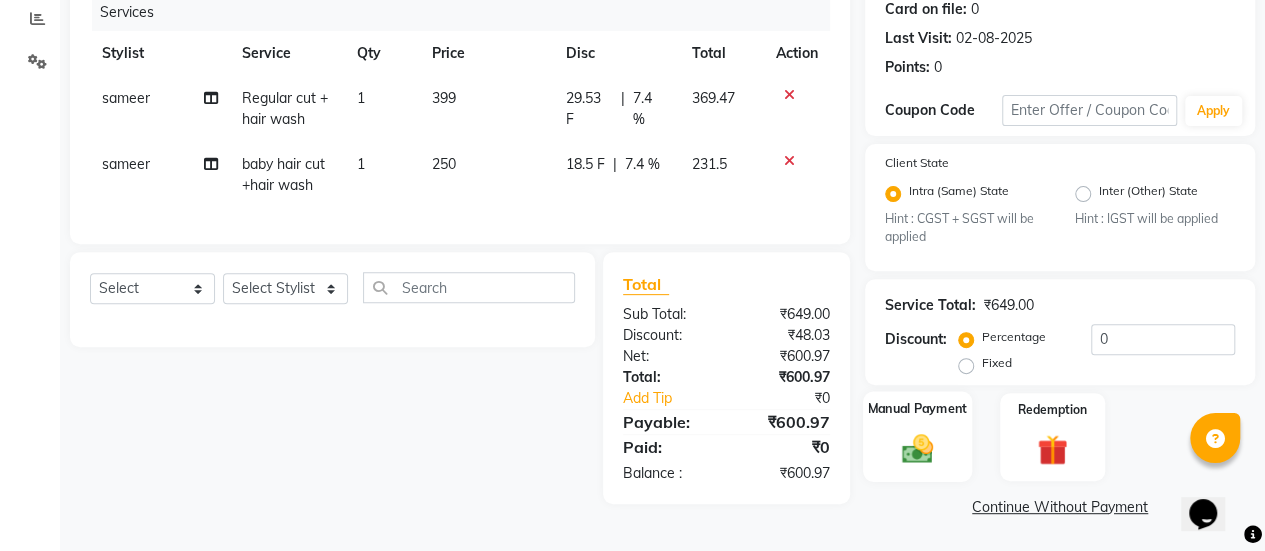click on "Manual Payment" 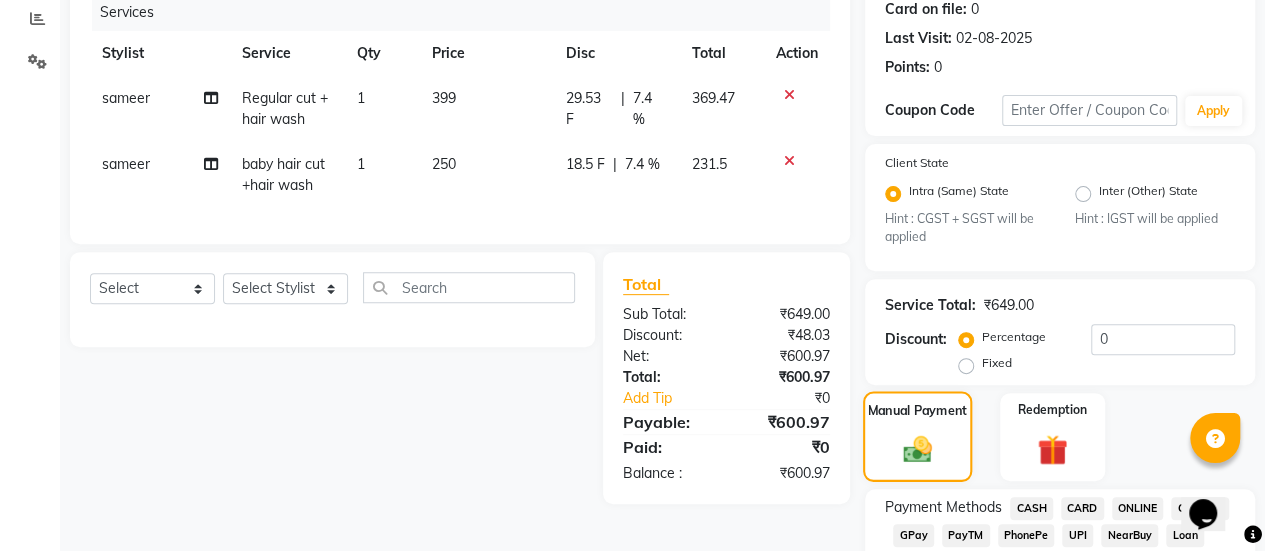 scroll, scrollTop: 336, scrollLeft: 0, axis: vertical 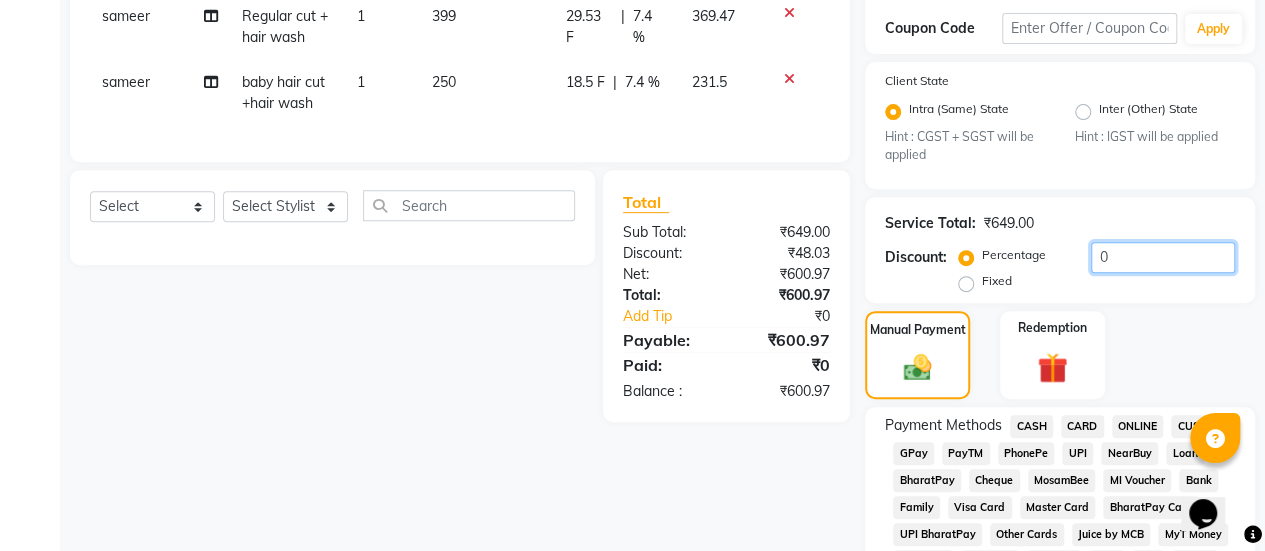click on "0" 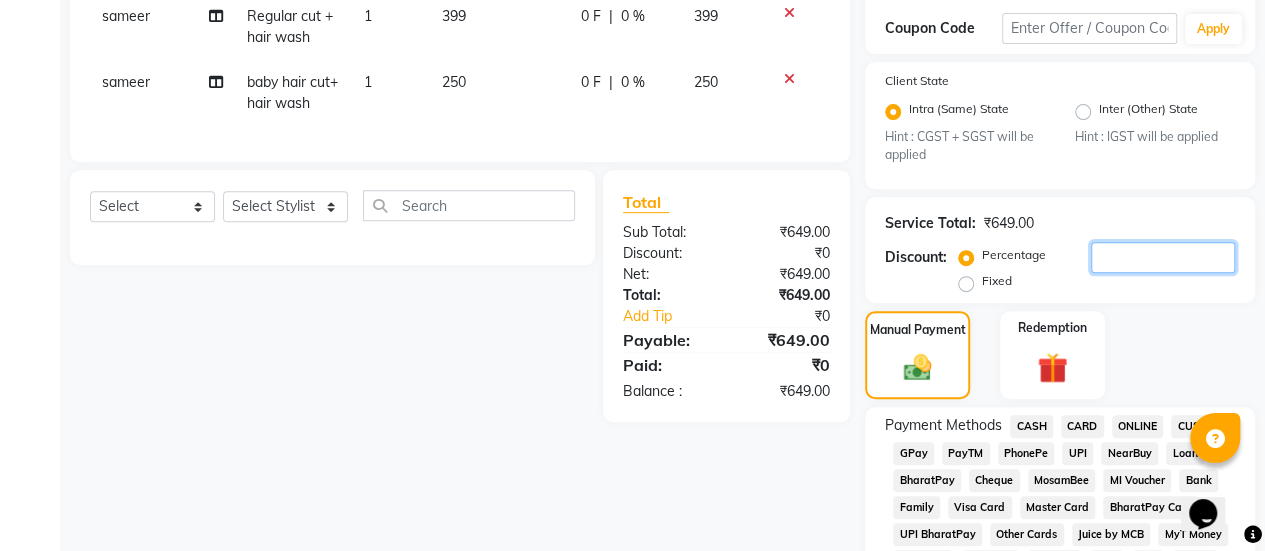 type 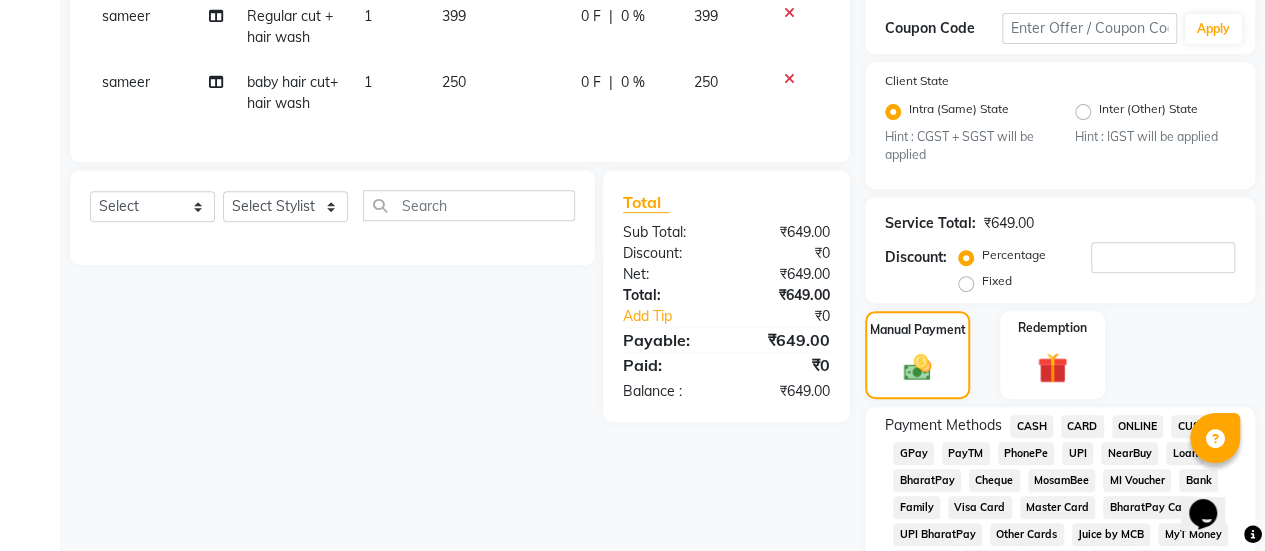 click on "GPay" 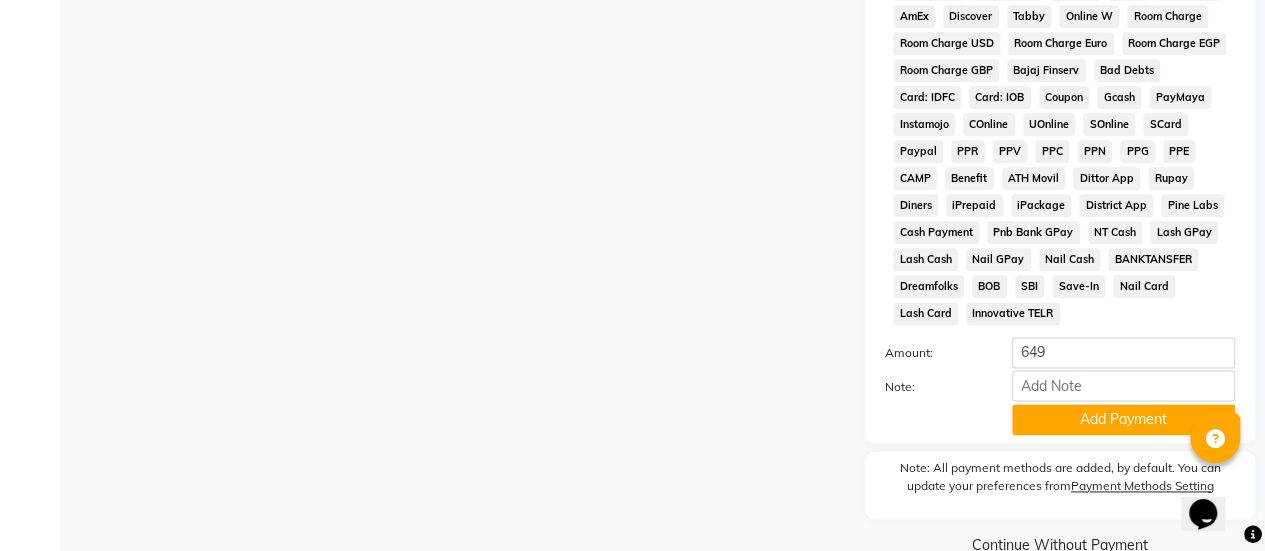 scroll, scrollTop: 1168, scrollLeft: 0, axis: vertical 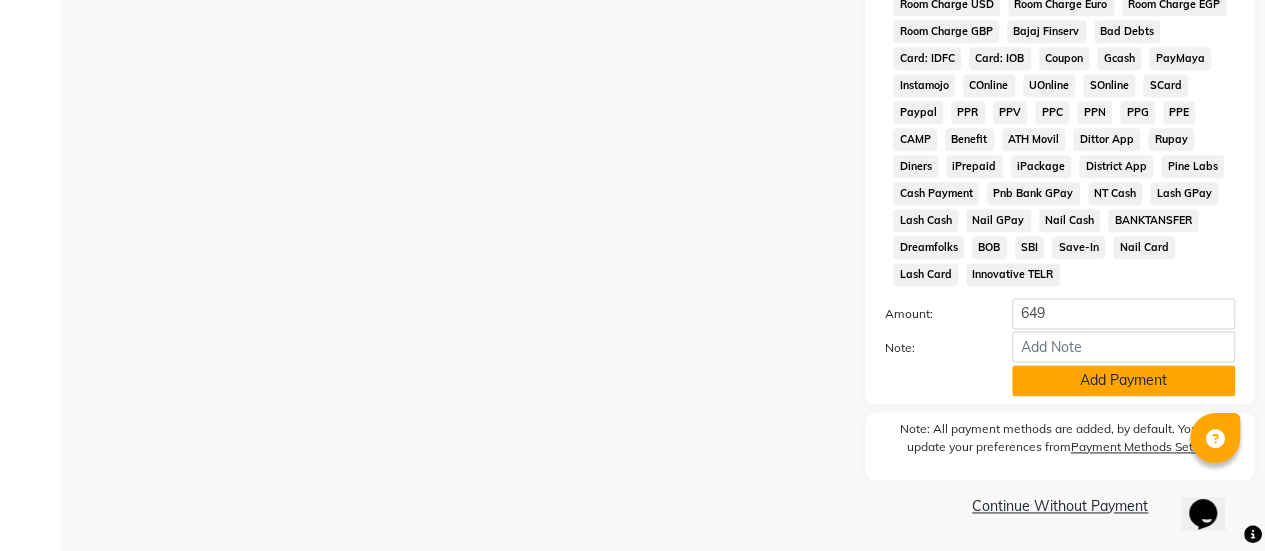 click on "Add Payment" 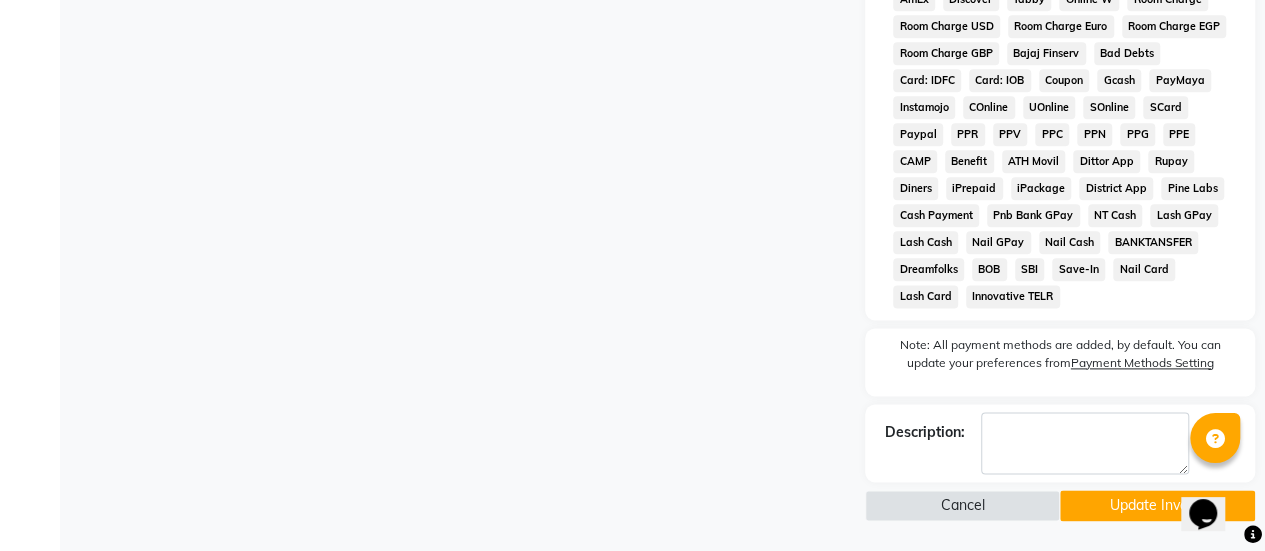 click on "Update Invoice" 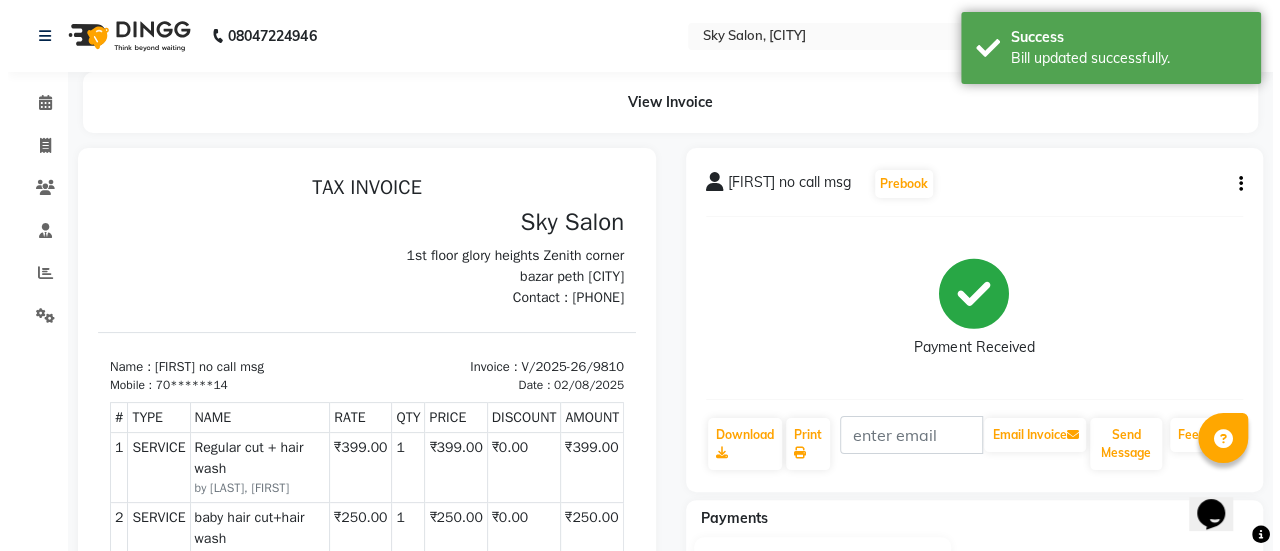 scroll, scrollTop: 0, scrollLeft: 0, axis: both 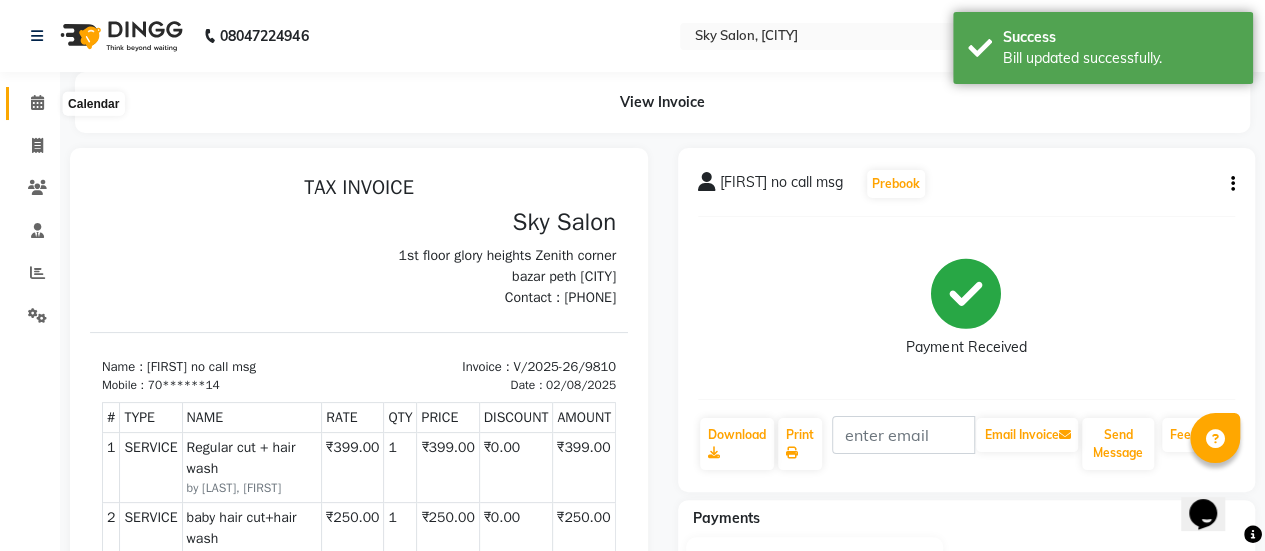 click 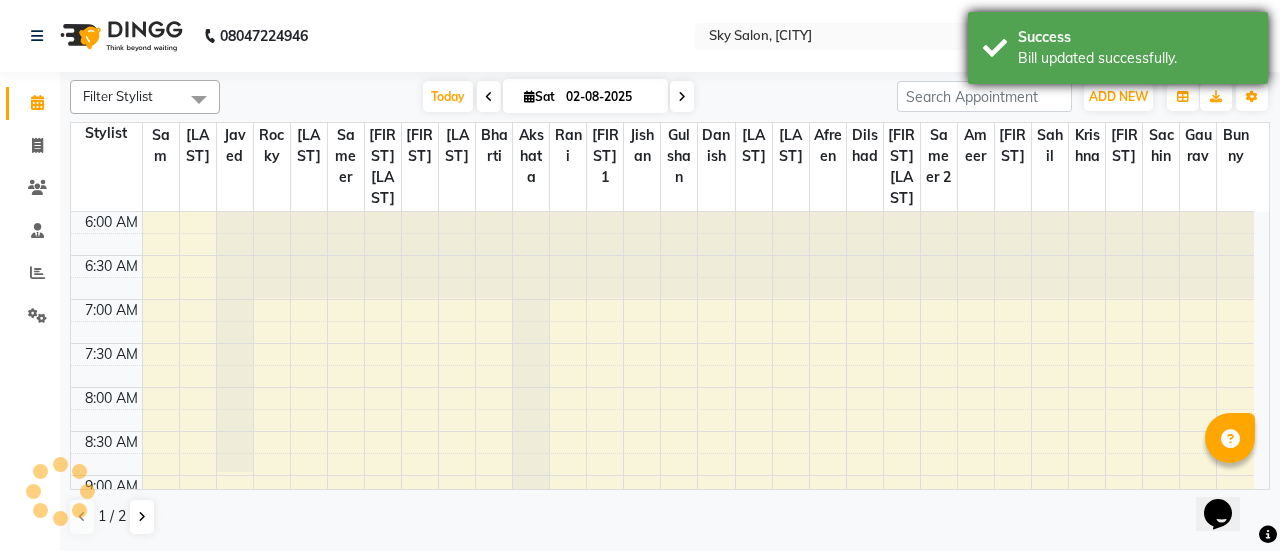 scroll, scrollTop: 0, scrollLeft: 0, axis: both 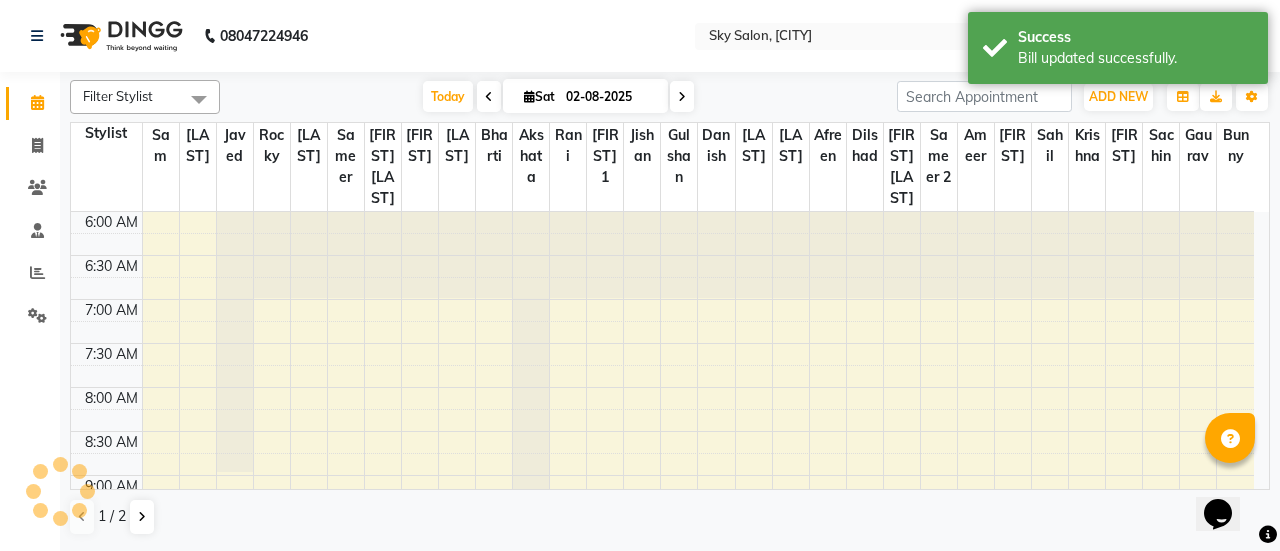 click on "Today  Sat 02-08-2025" at bounding box center (558, 97) 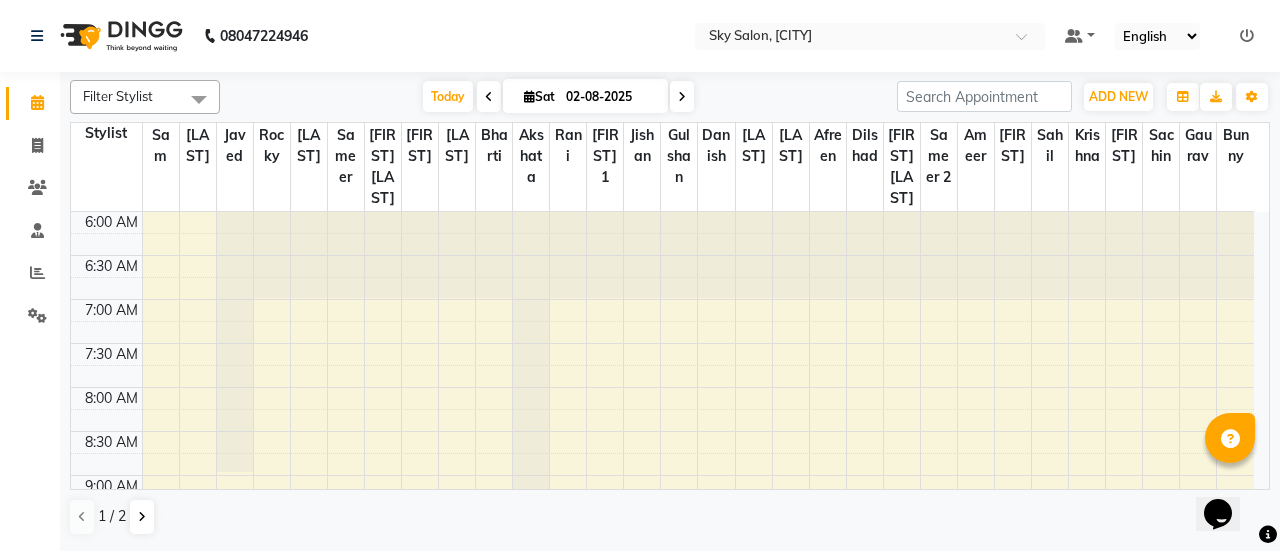 click on "Default Panel My Panel English ENGLISH Español العربية मराठी हिंदी ગુજરાતી தமிழ் 中文 Notifications nothing to show" at bounding box center (870, 36) 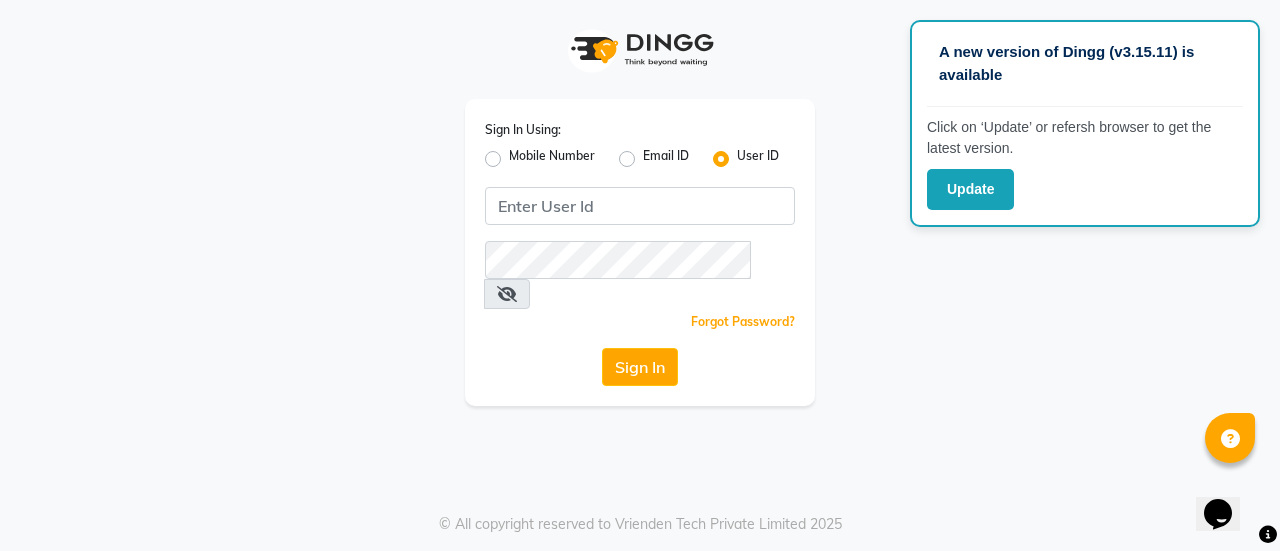 drag, startPoint x: 554, startPoint y: 175, endPoint x: 555, endPoint y: 158, distance: 17.029387 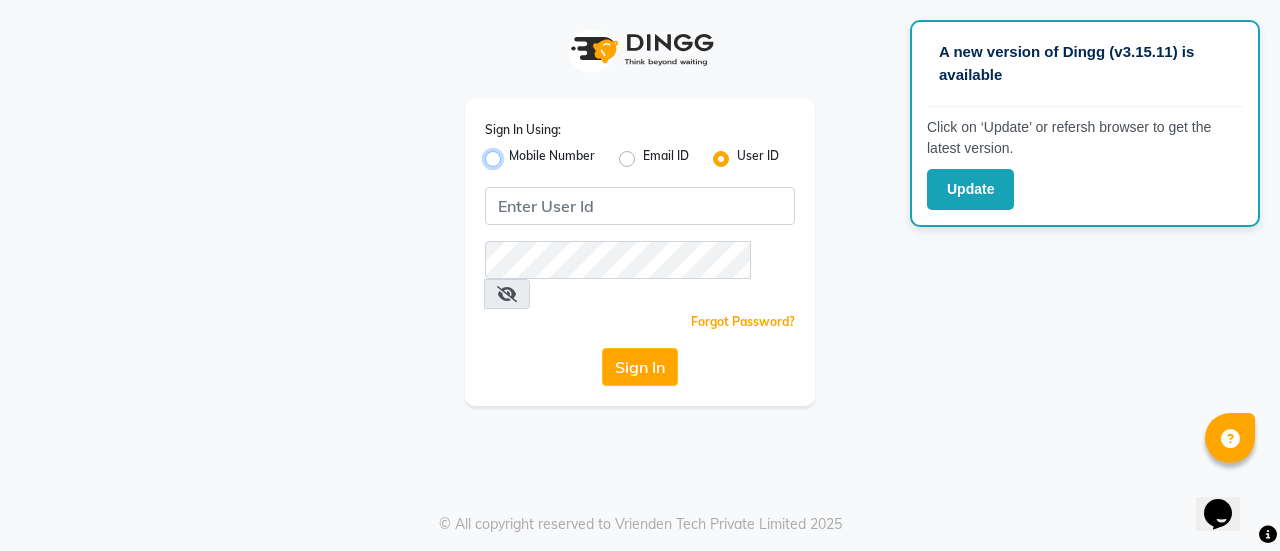 click on "Mobile Number" at bounding box center [515, 153] 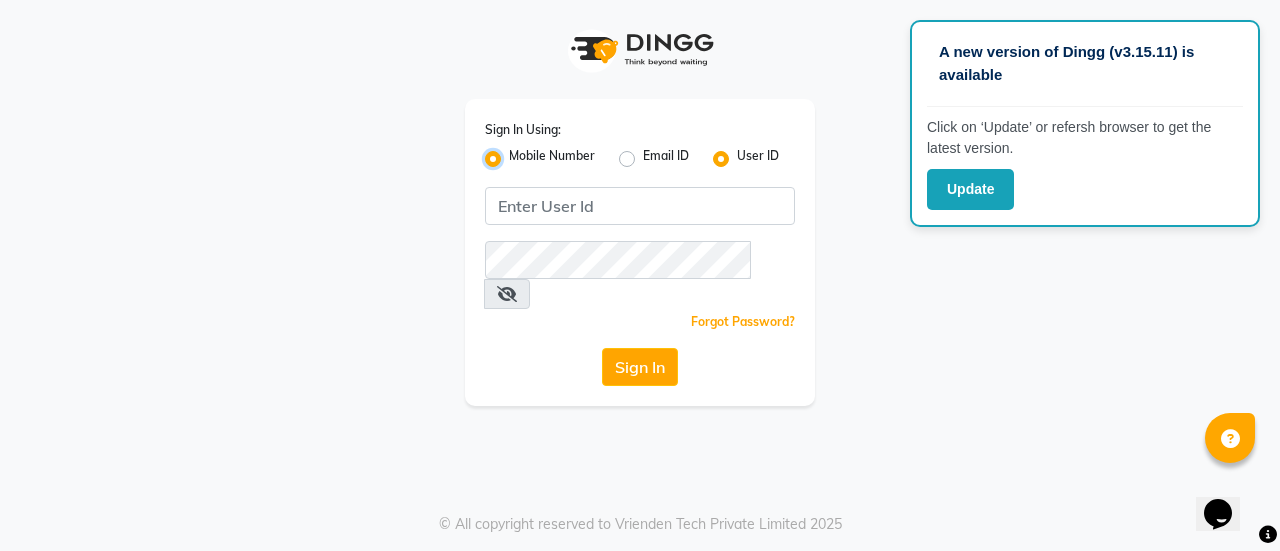 radio on "false" 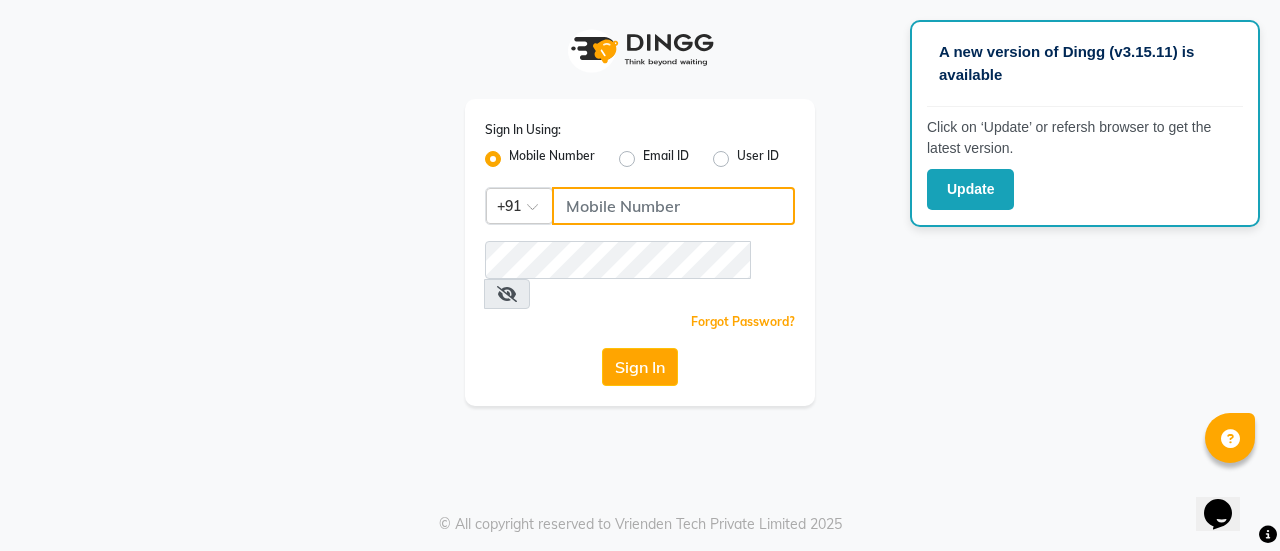 click 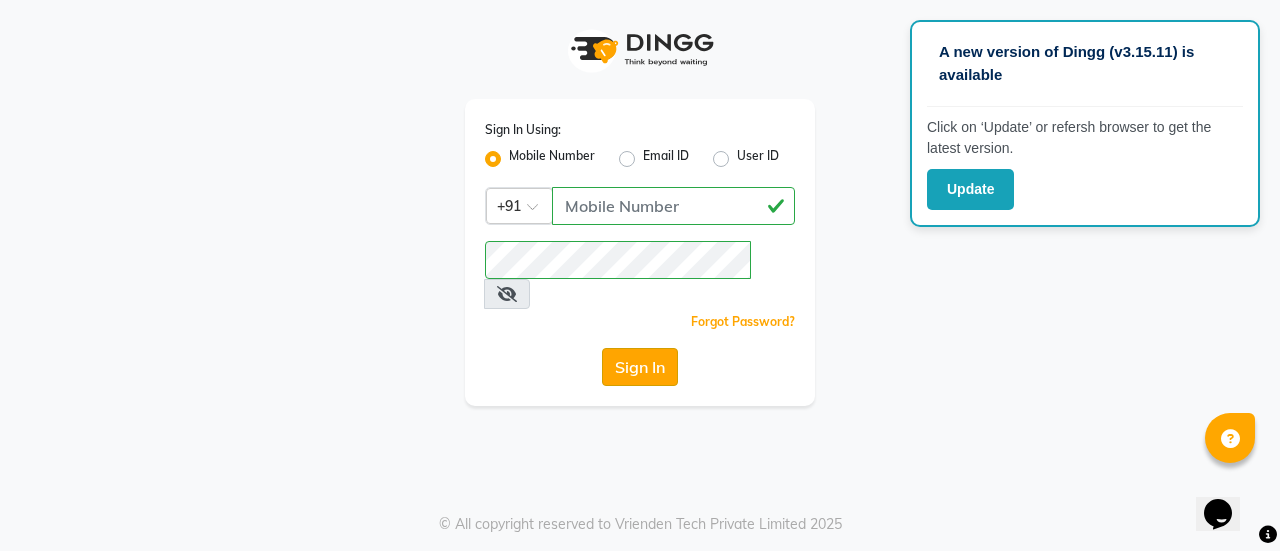 click on "Sign In" 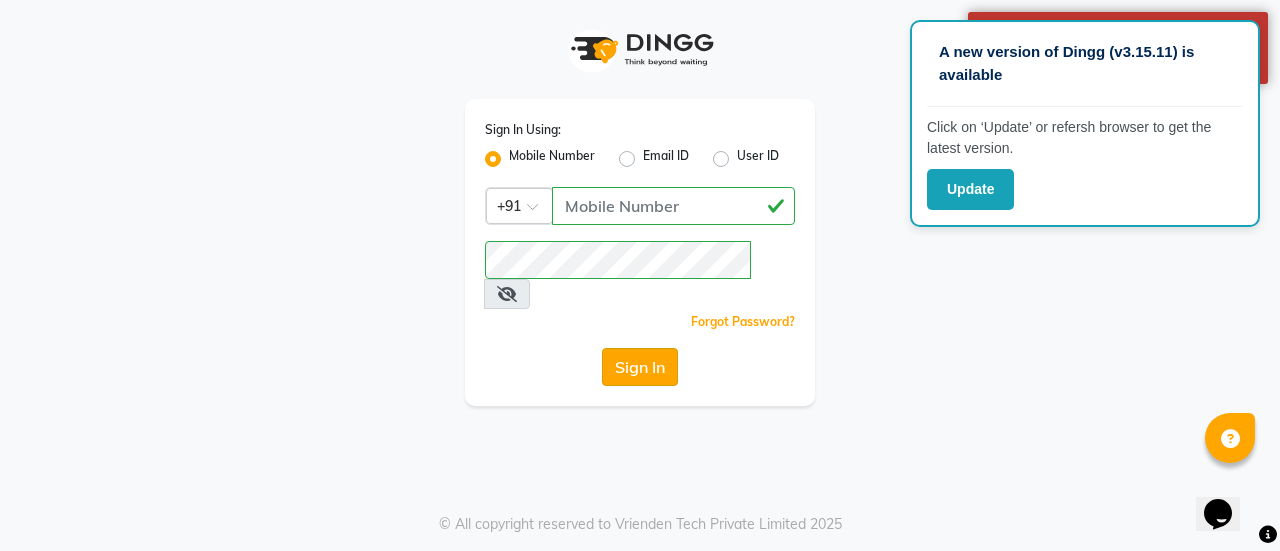 click on "Sign In" 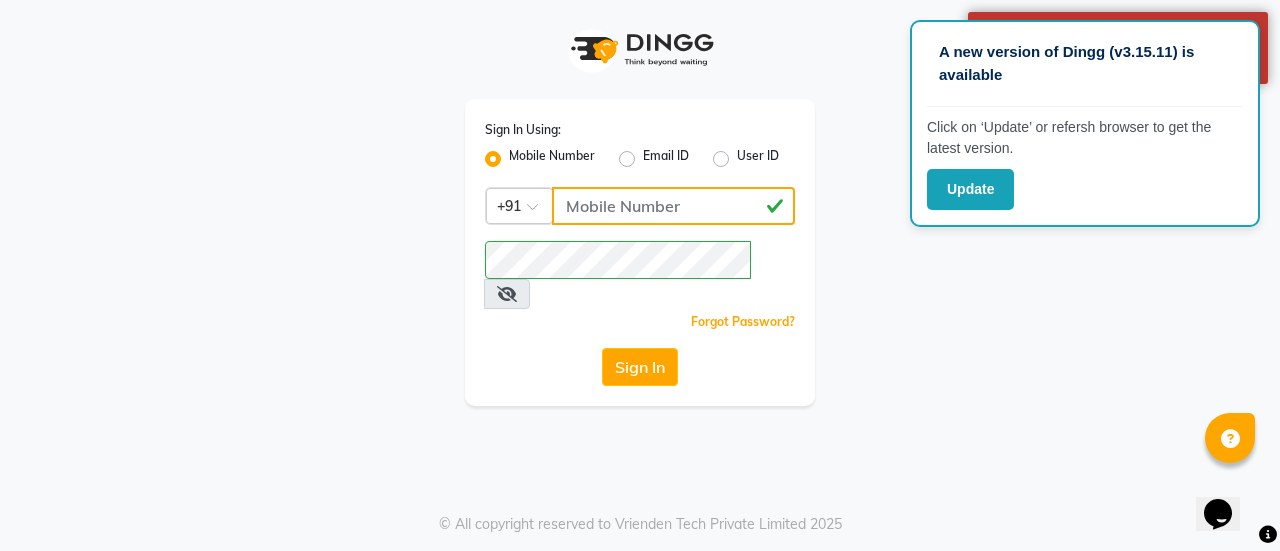 click on "[PHONE]" 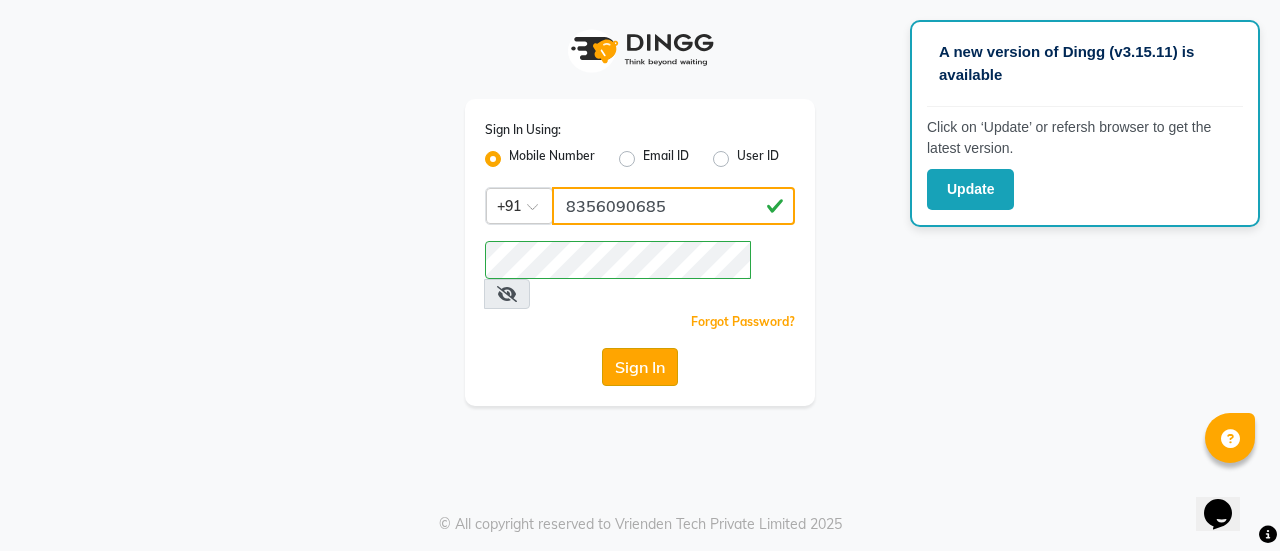 type on "8356090685" 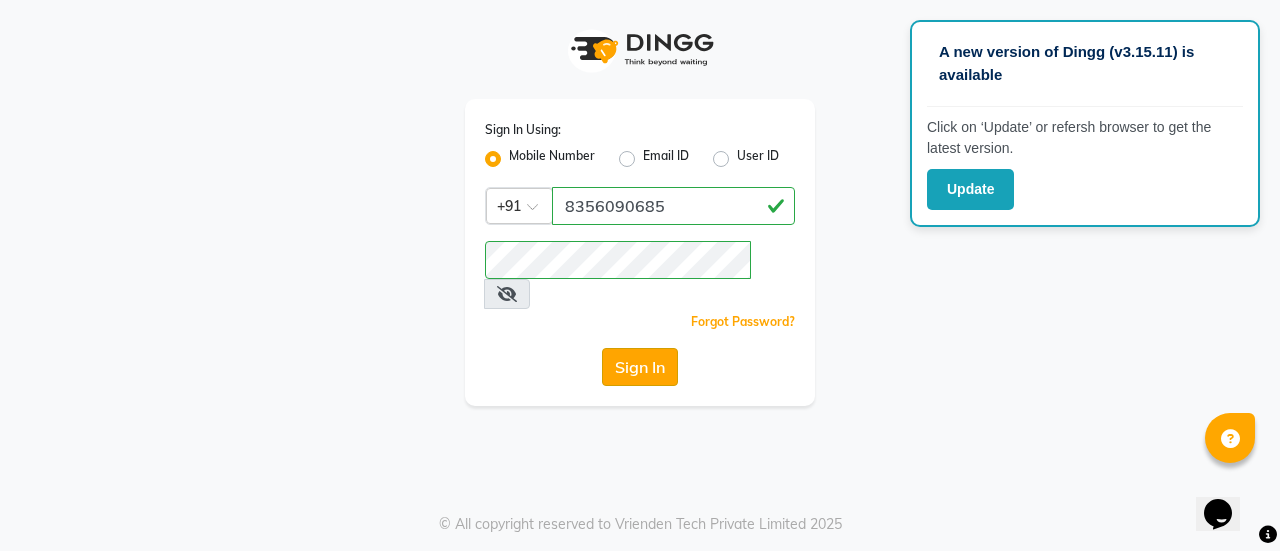 click on "Sign In" 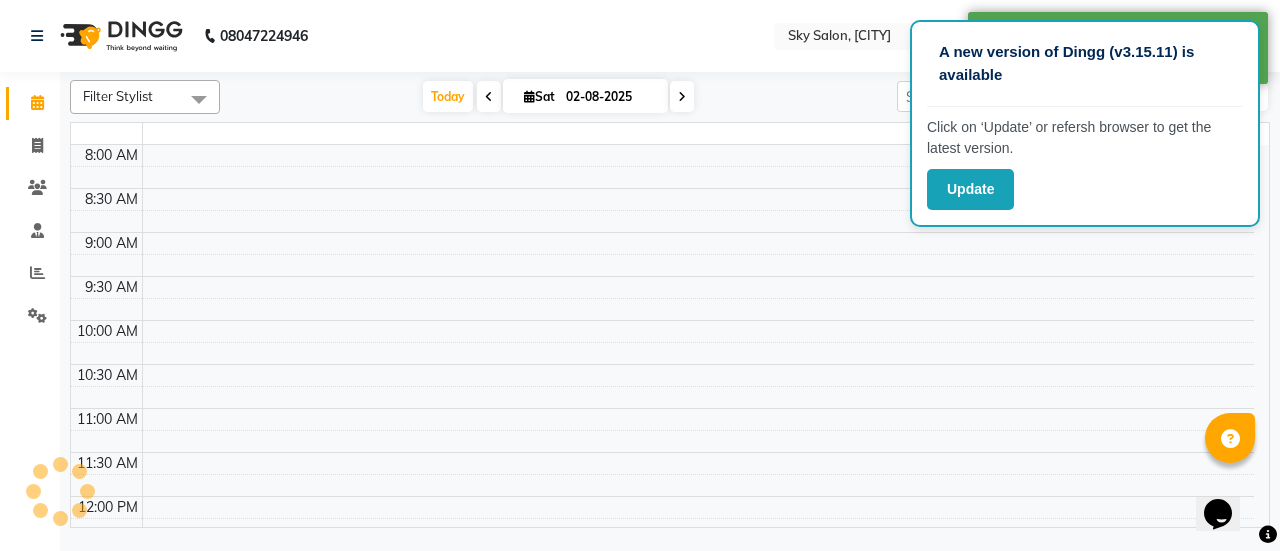 click on "8:00 AM 8:30 AM 9:00 AM 9:30 AM 10:00 AM 10:30 AM 11:00 AM 11:30 AM 12:00 PM 12:30 PM 1:00 PM 1:30 PM 2:00 PM 2:30 PM 3:00 PM 3:30 PM 4:00 PM 4:30 PM 5:00 PM 5:30 PM 6:00 PM 6:30 PM 7:00 PM 7:30 PM" at bounding box center (662, 672) 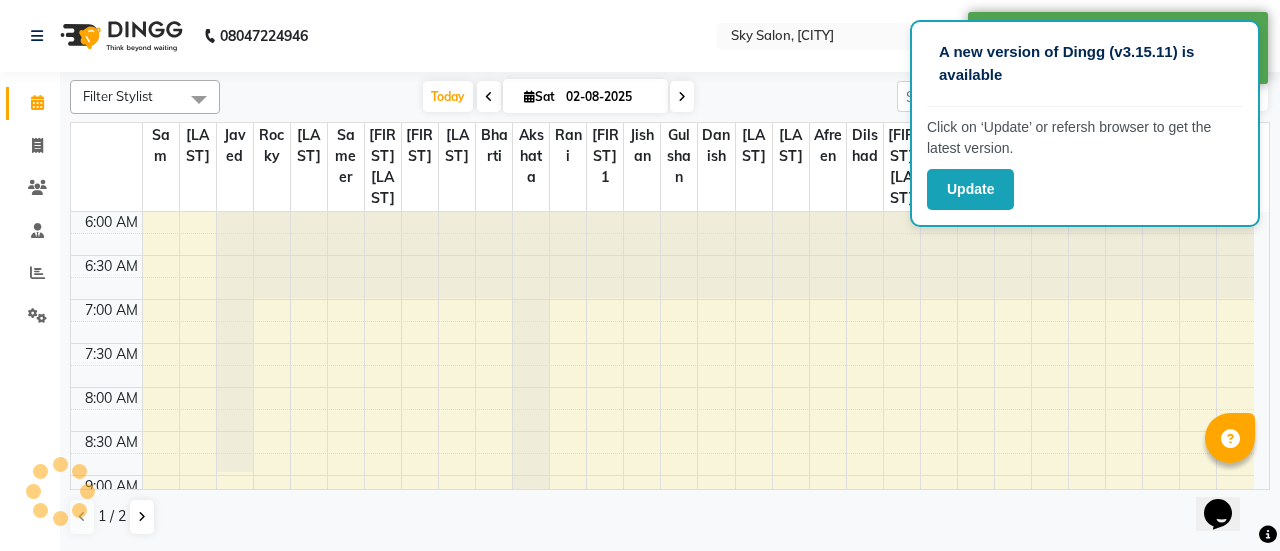 select on "en" 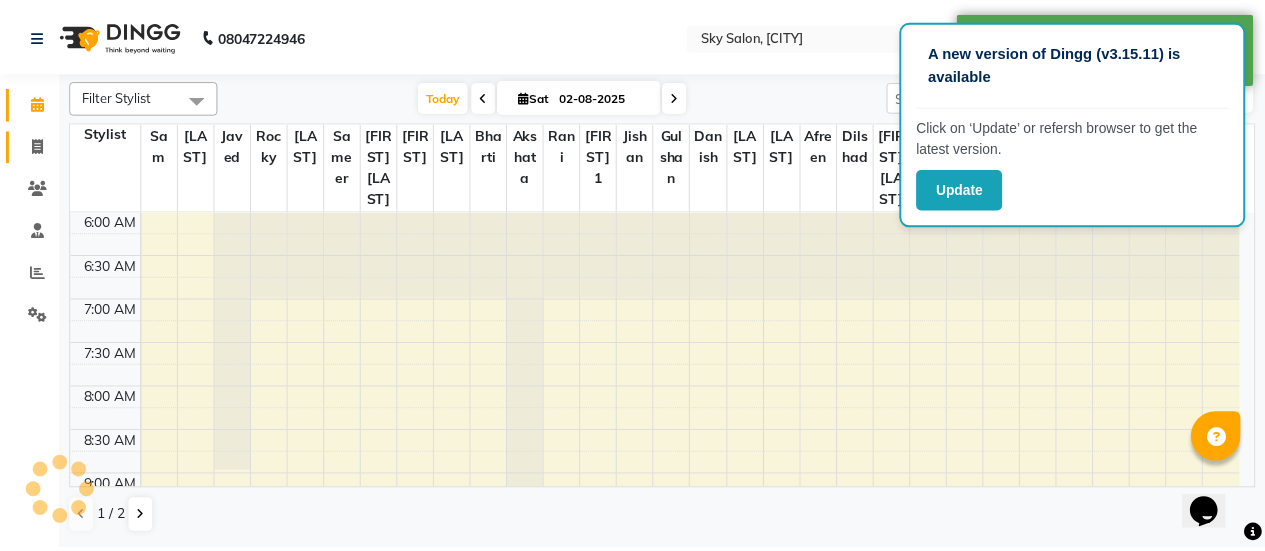 scroll, scrollTop: 0, scrollLeft: 0, axis: both 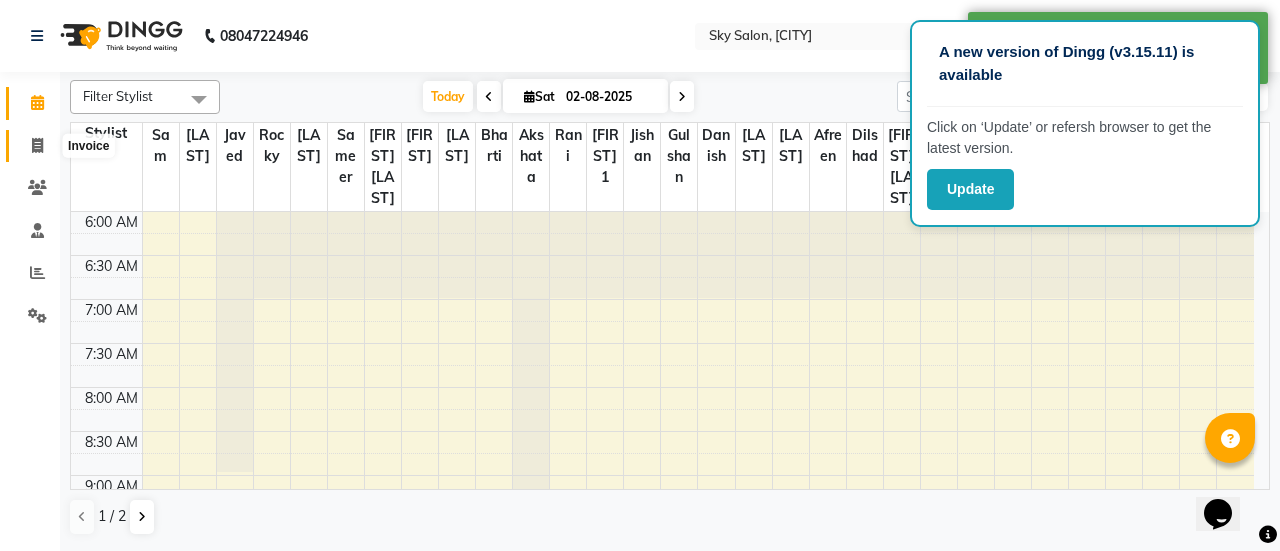 click 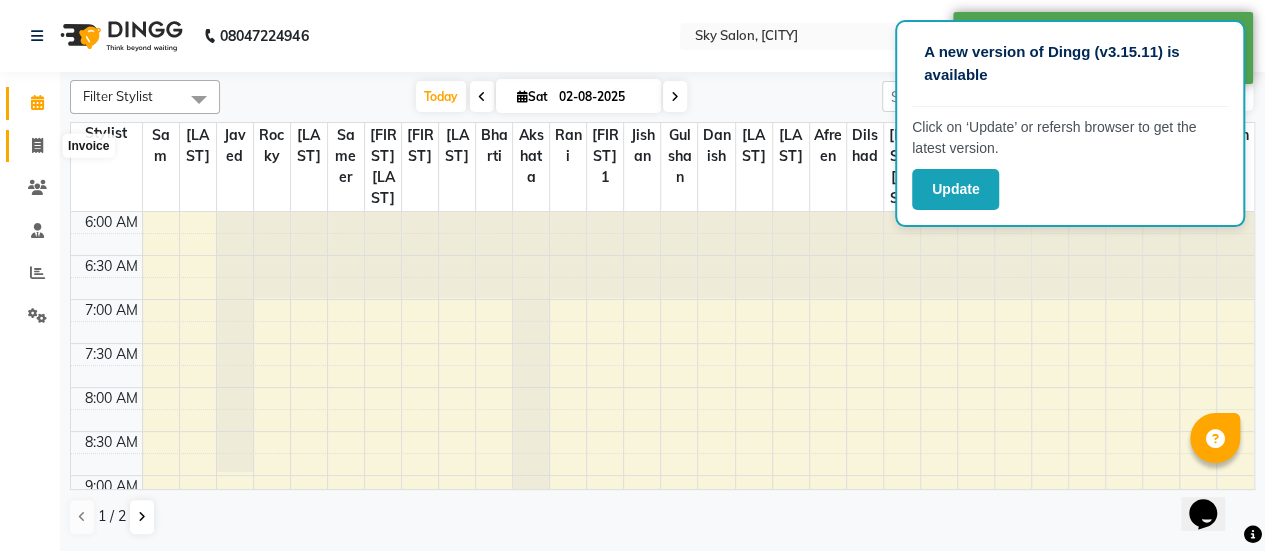 select on "3537" 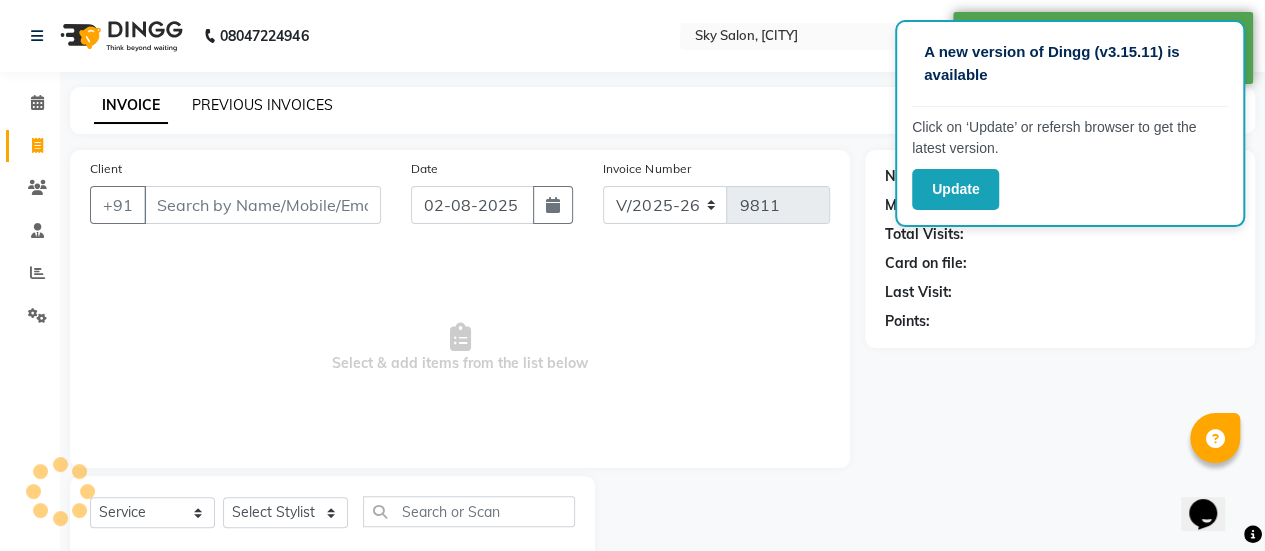 click on "PREVIOUS INVOICES" 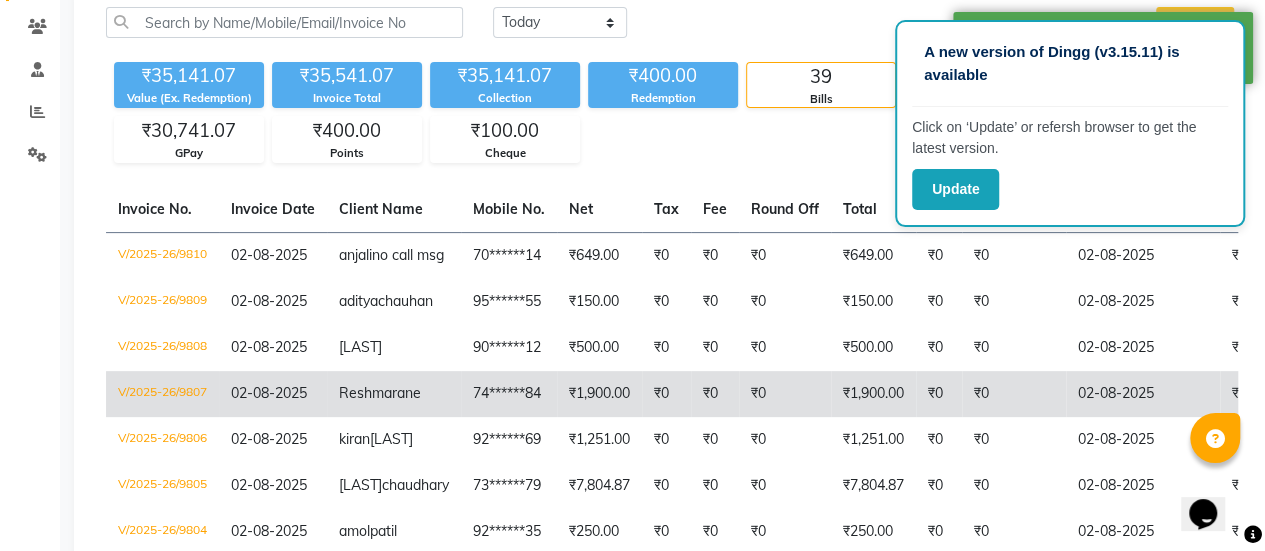 scroll, scrollTop: 160, scrollLeft: 0, axis: vertical 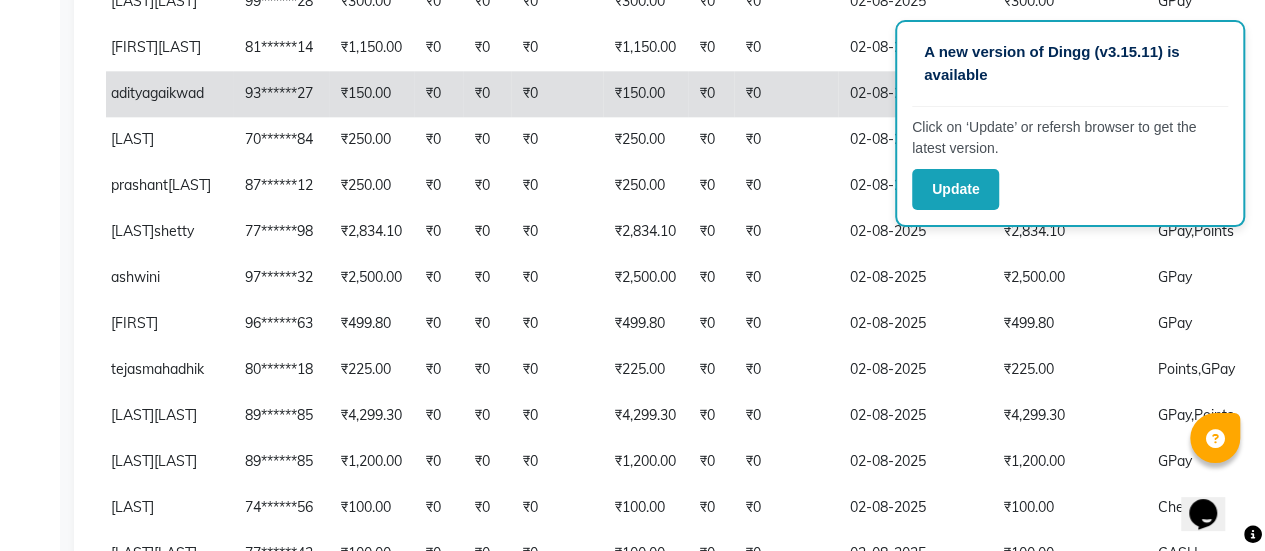 click on "₹0" 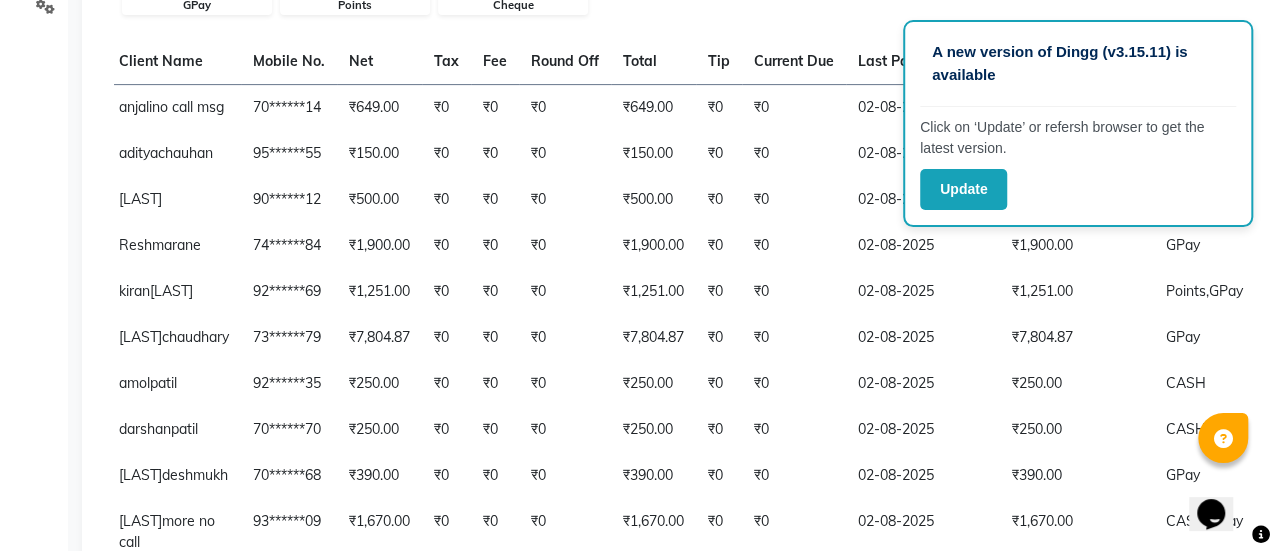 scroll, scrollTop: 0, scrollLeft: 0, axis: both 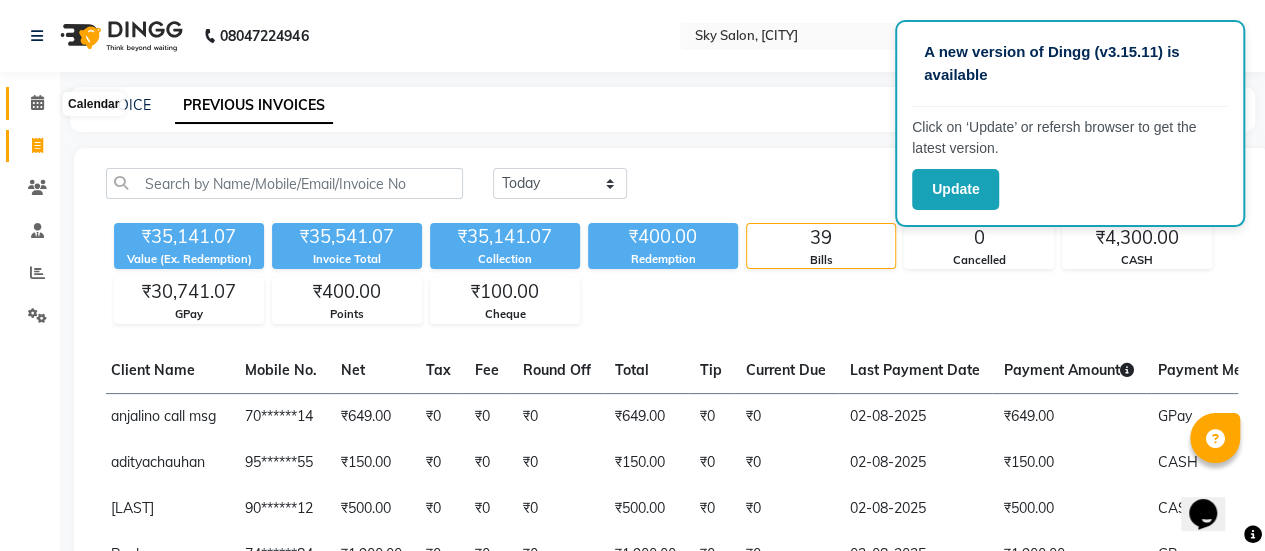 click 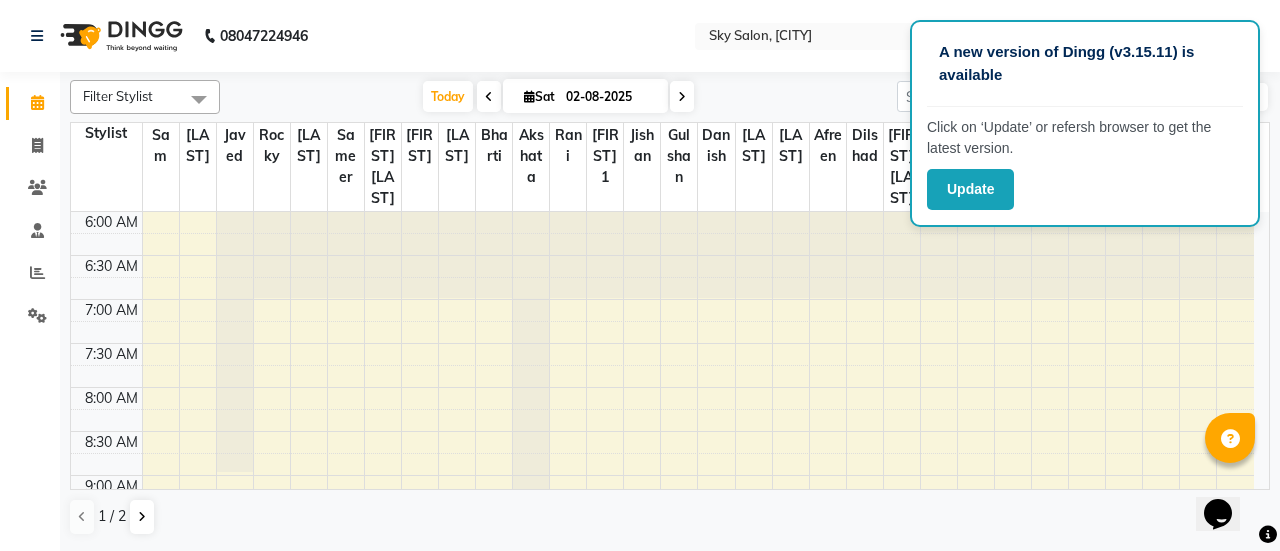 scroll, scrollTop: 0, scrollLeft: 0, axis: both 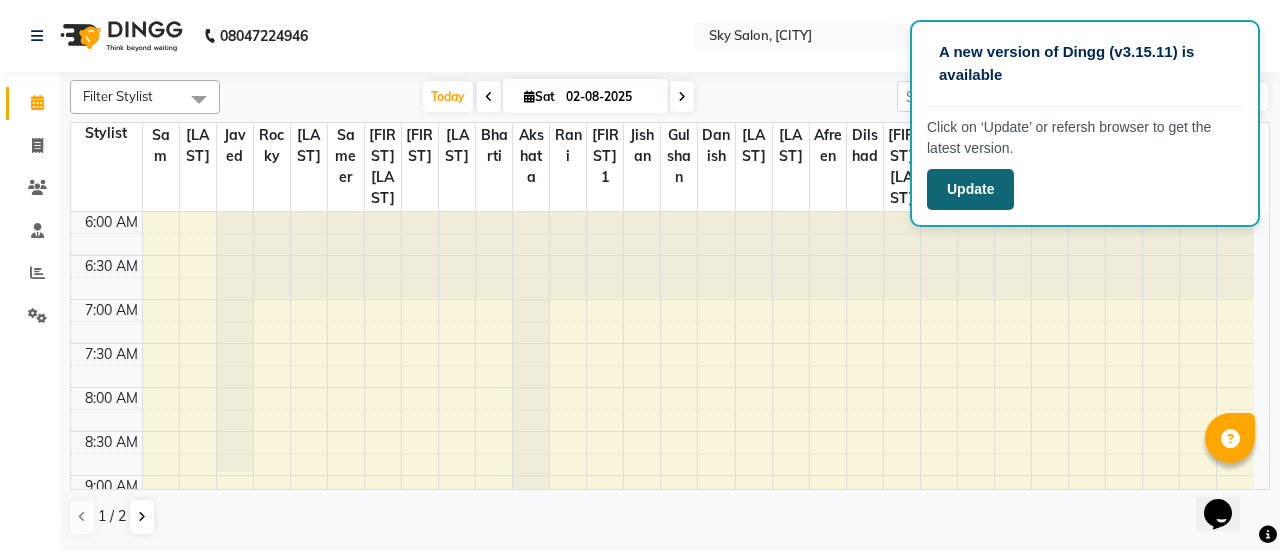 click on "Update" 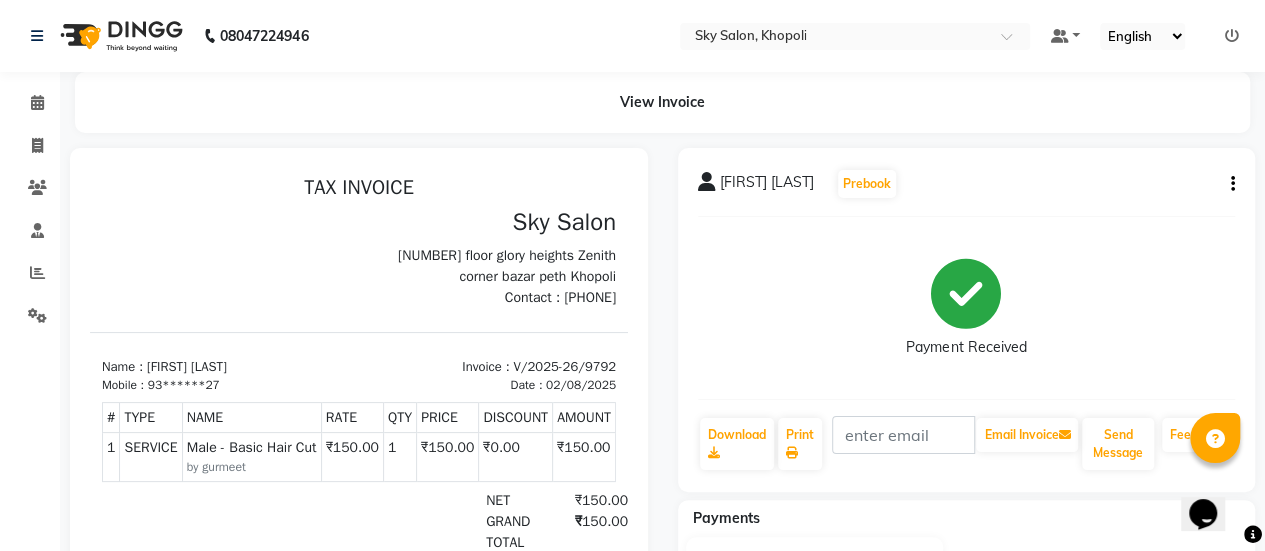 scroll, scrollTop: 0, scrollLeft: 0, axis: both 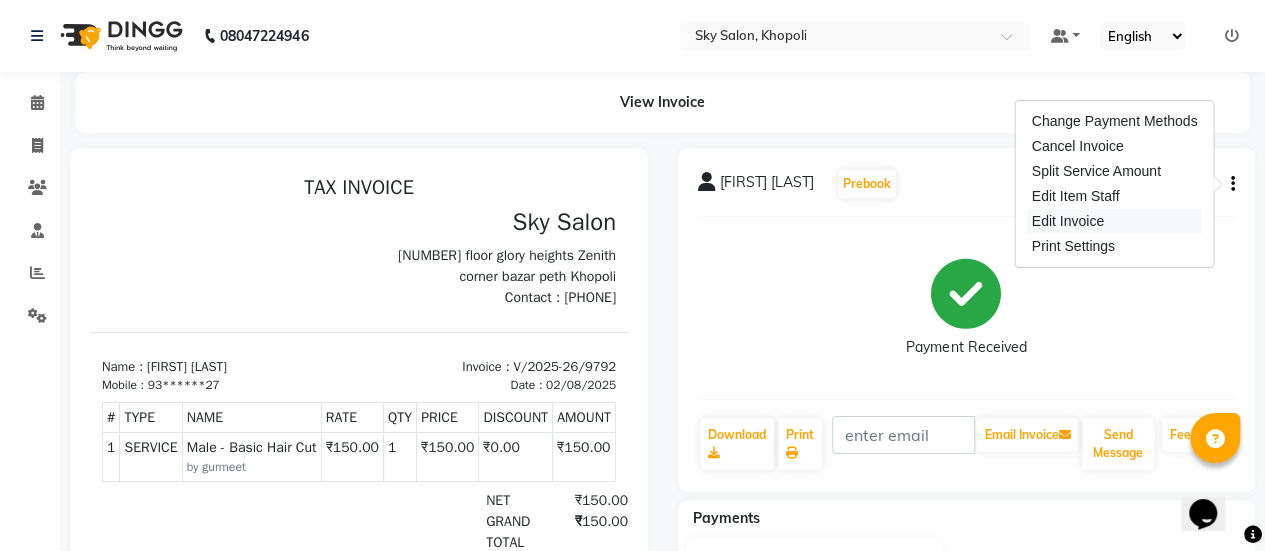 click on "Edit Invoice" at bounding box center [1115, 221] 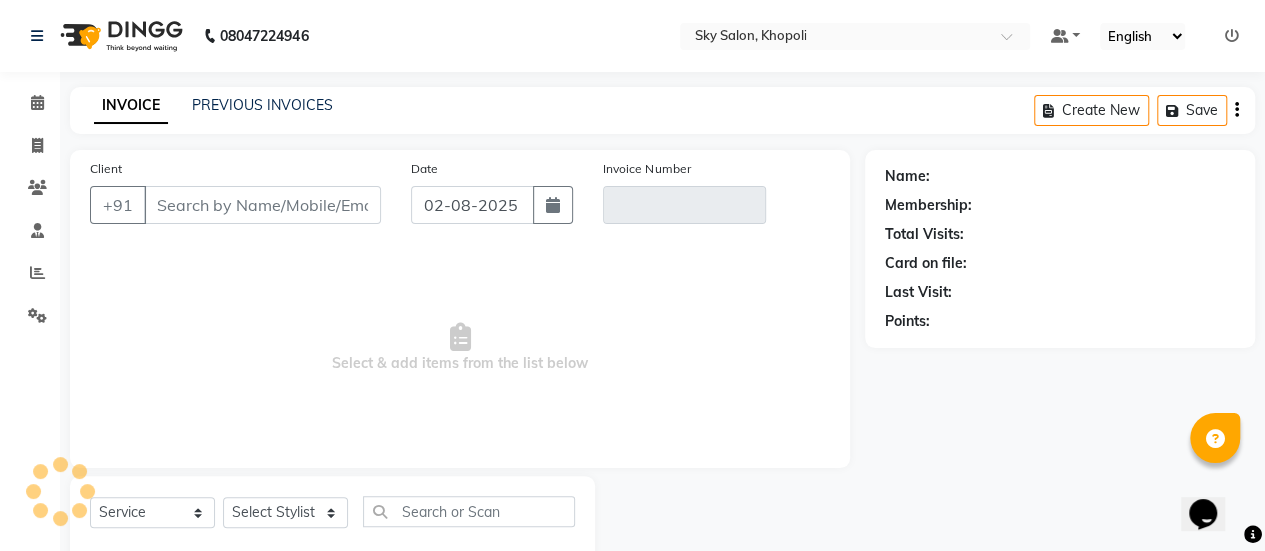 scroll, scrollTop: 49, scrollLeft: 0, axis: vertical 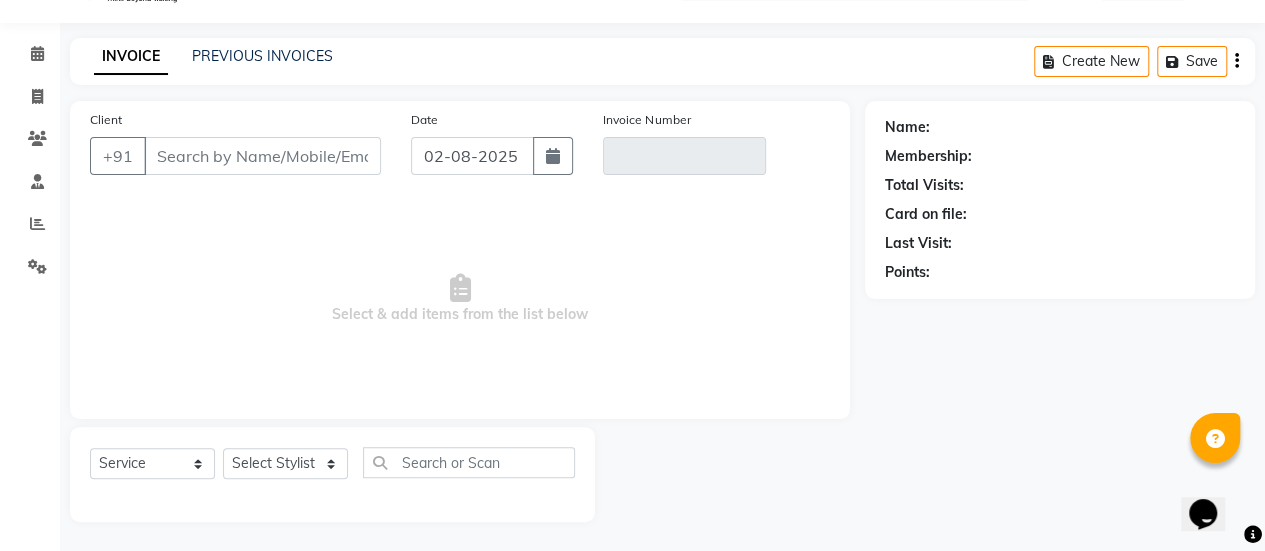 type on "93******27" 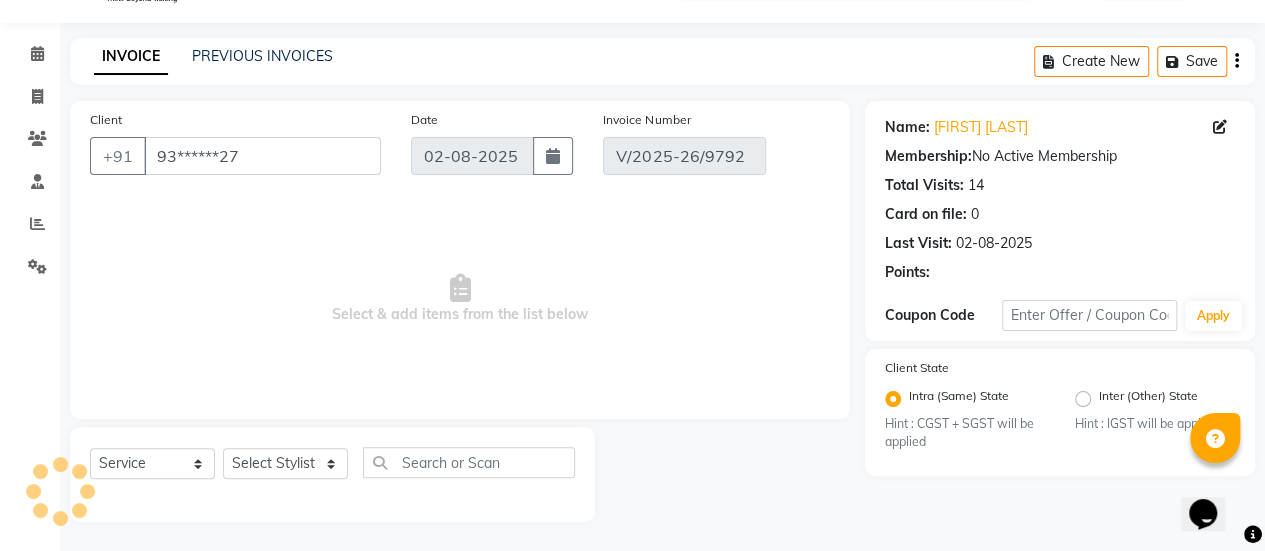 select on "select" 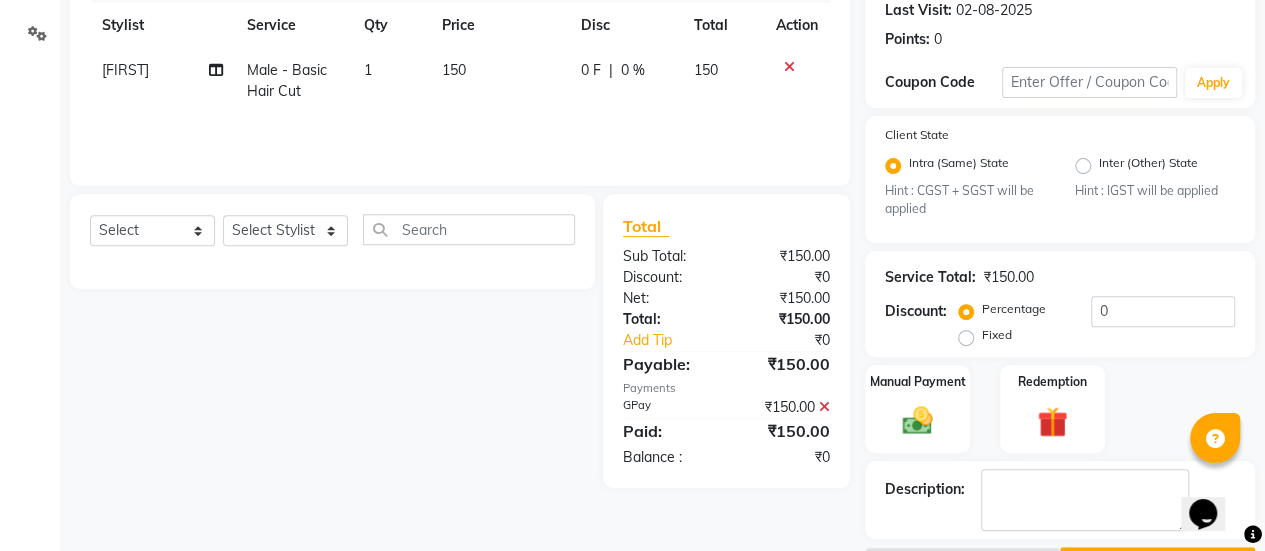 scroll, scrollTop: 297, scrollLeft: 0, axis: vertical 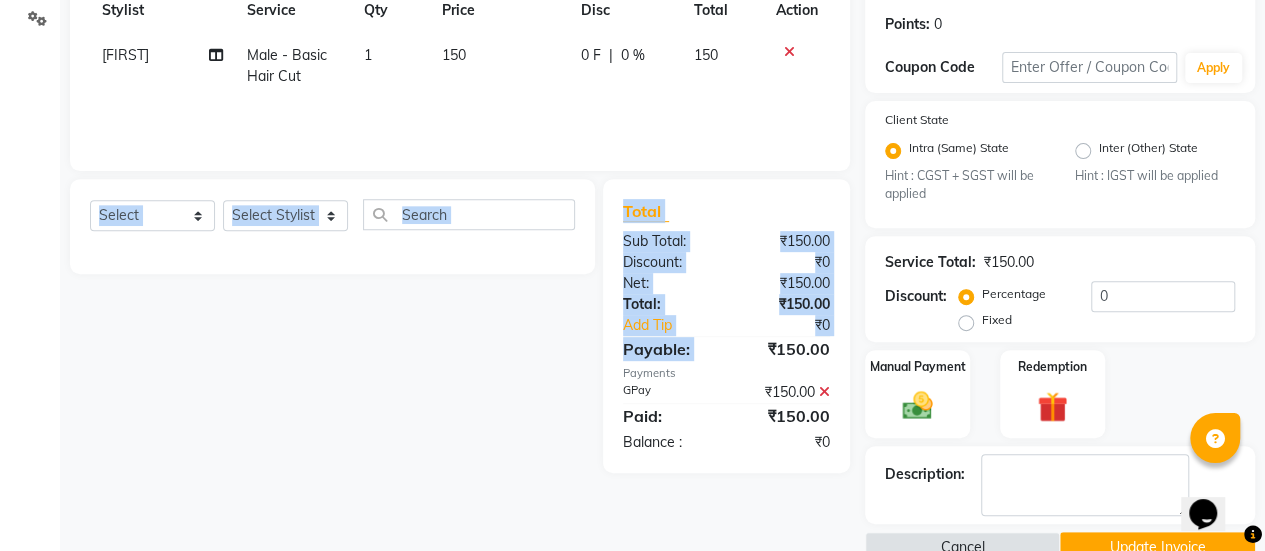 drag, startPoint x: 790, startPoint y: 48, endPoint x: 764, endPoint y: 360, distance: 313.08145 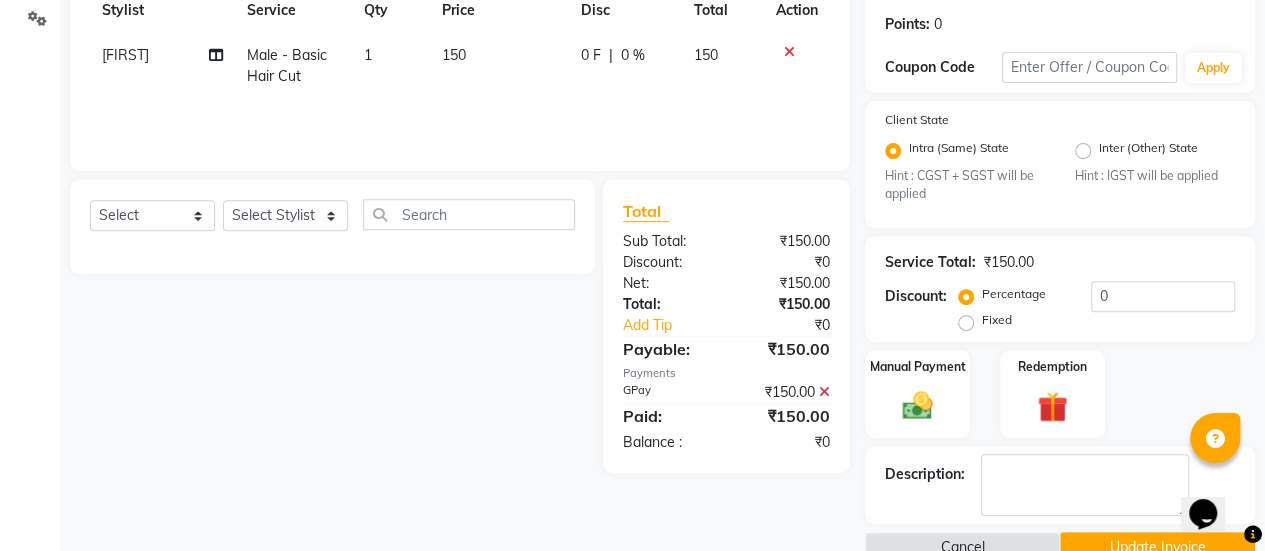 click 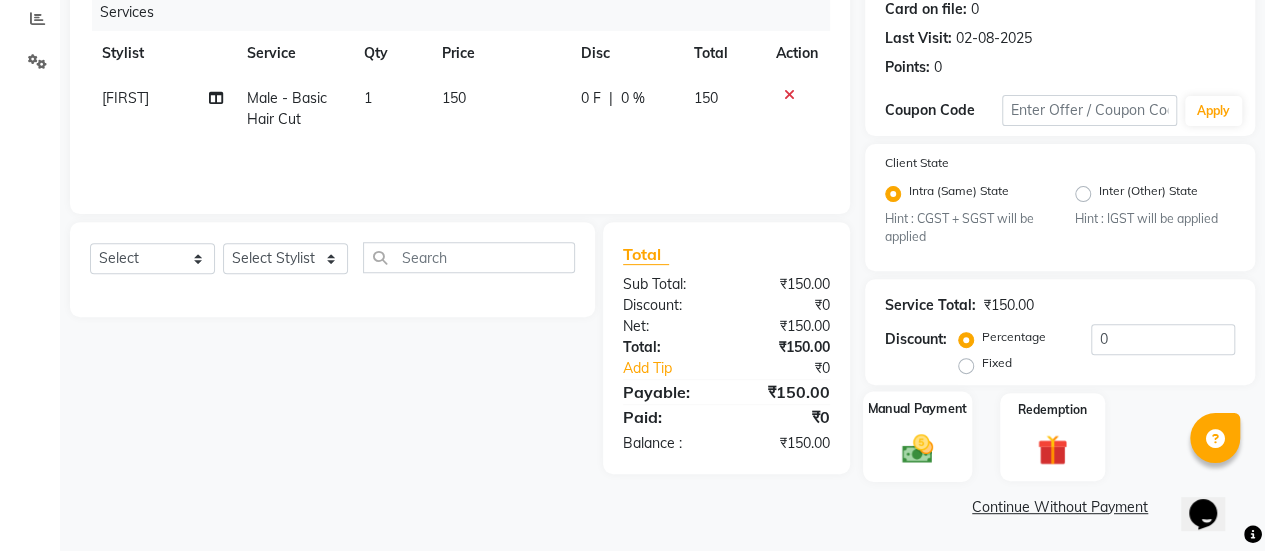click 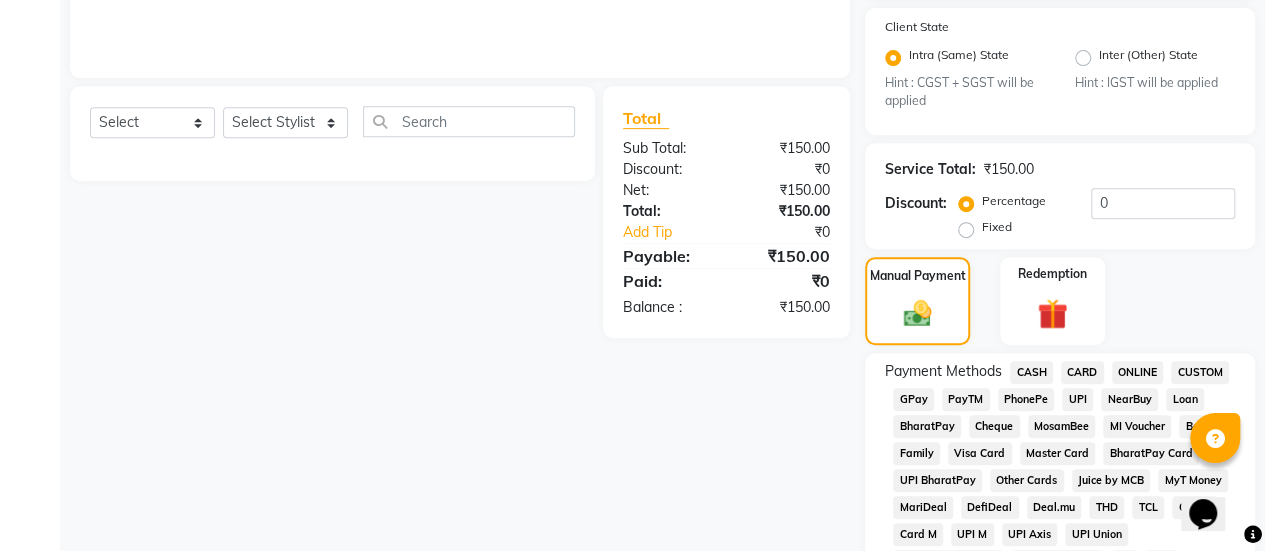 scroll, scrollTop: 392, scrollLeft: 0, axis: vertical 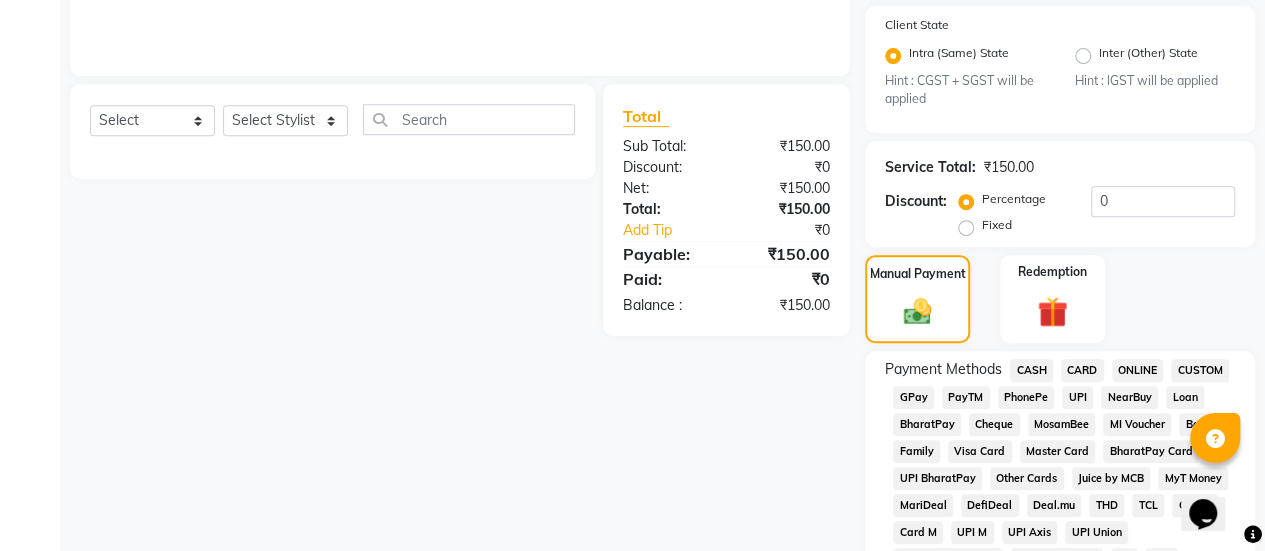 click on "CASH" 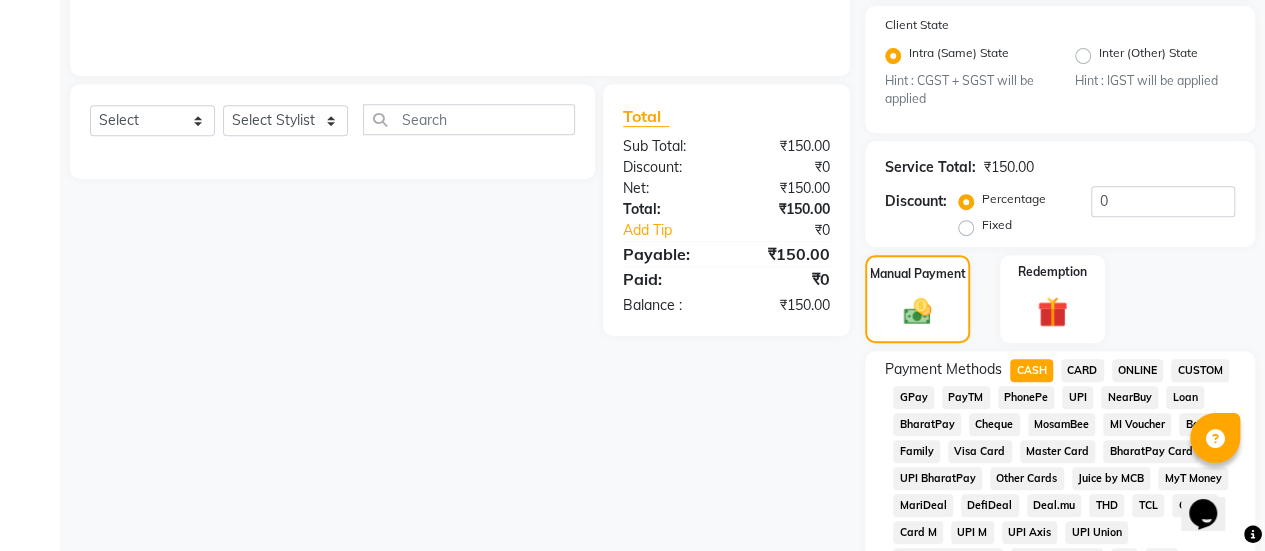 click on "CASH" 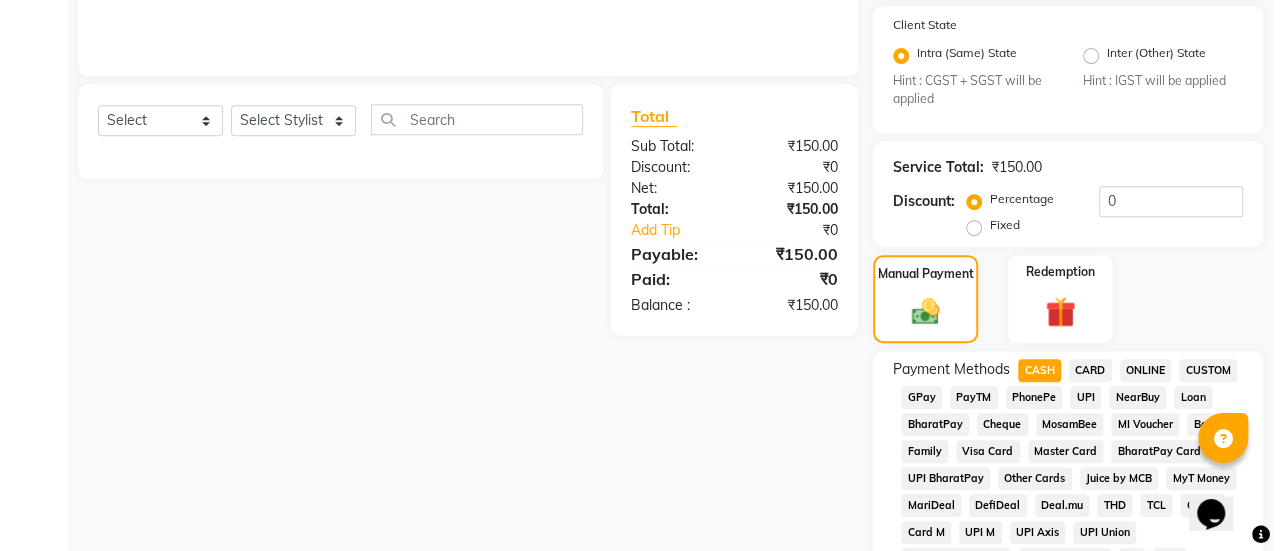 scroll, scrollTop: 0, scrollLeft: 0, axis: both 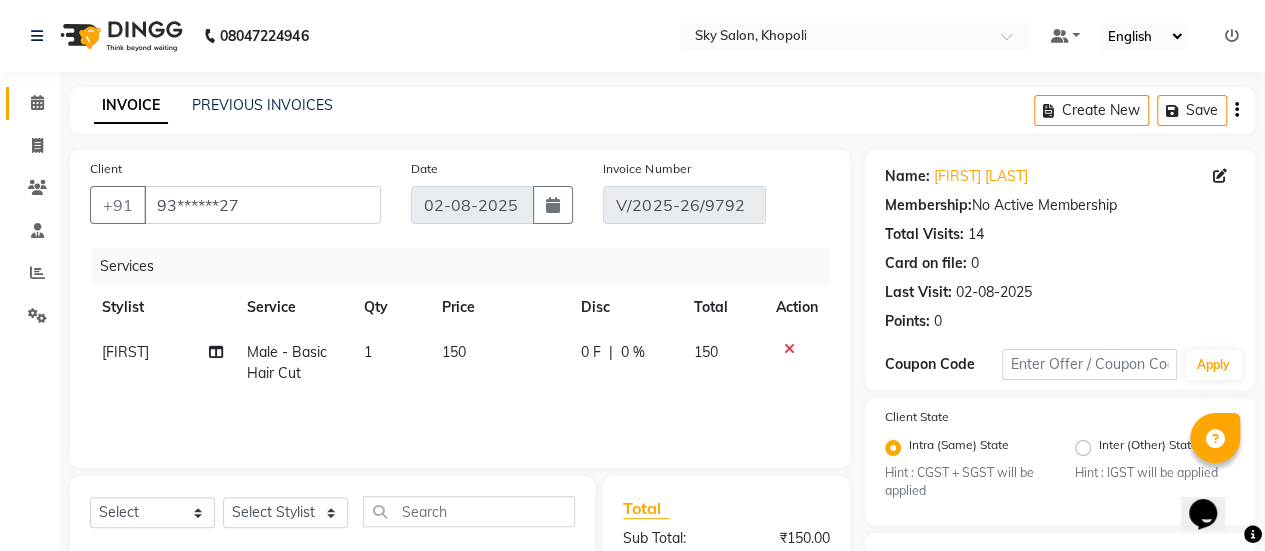 click on "Calendar" 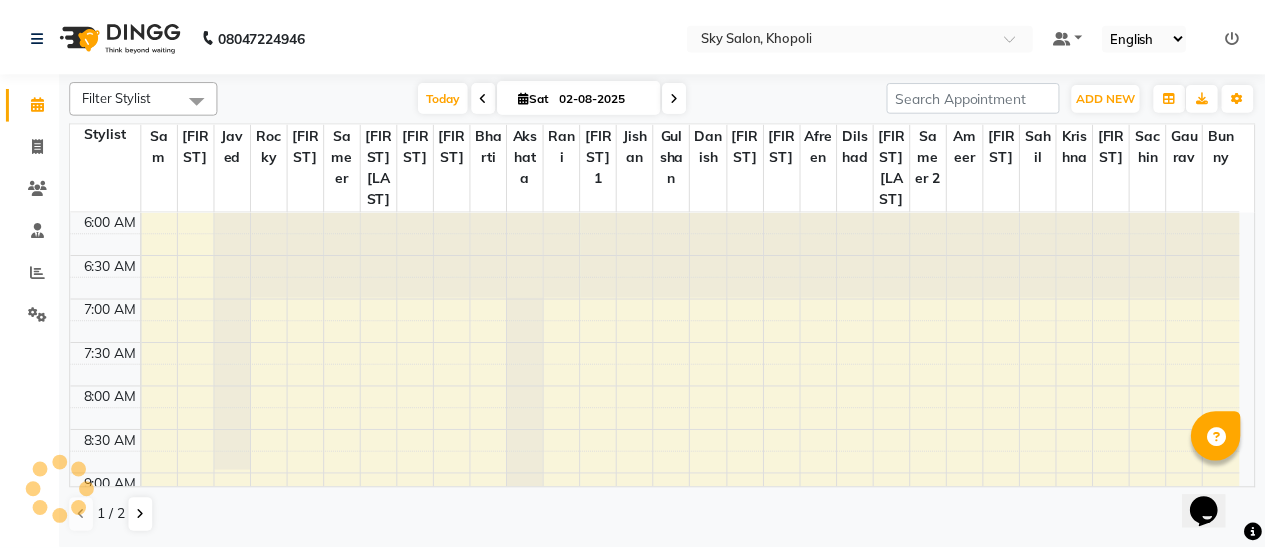 scroll, scrollTop: 0, scrollLeft: 0, axis: both 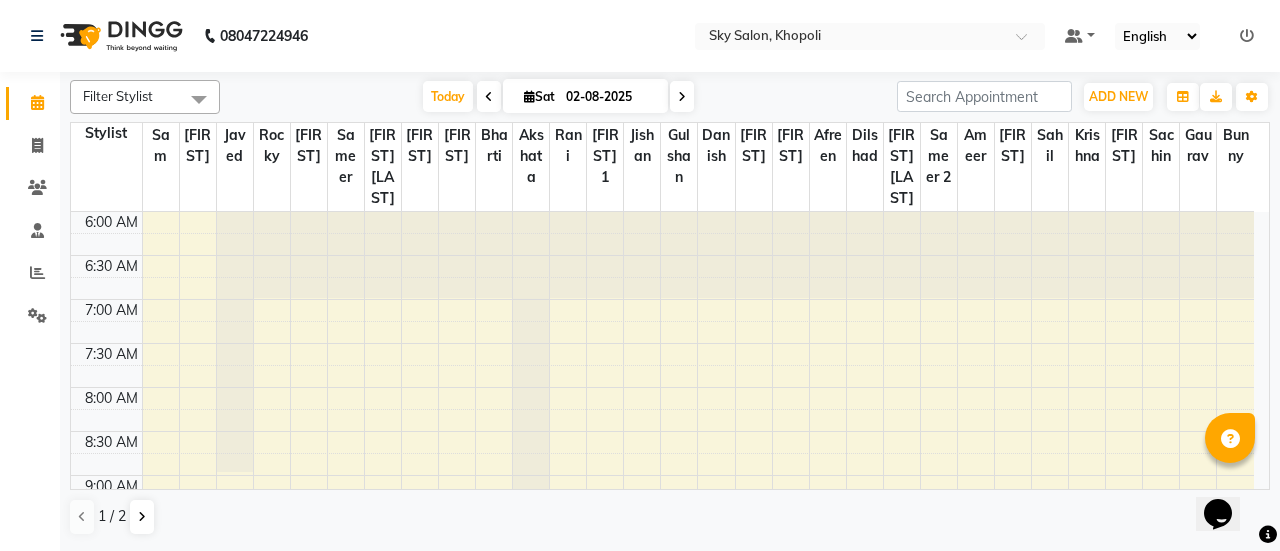 click on "Invoice" 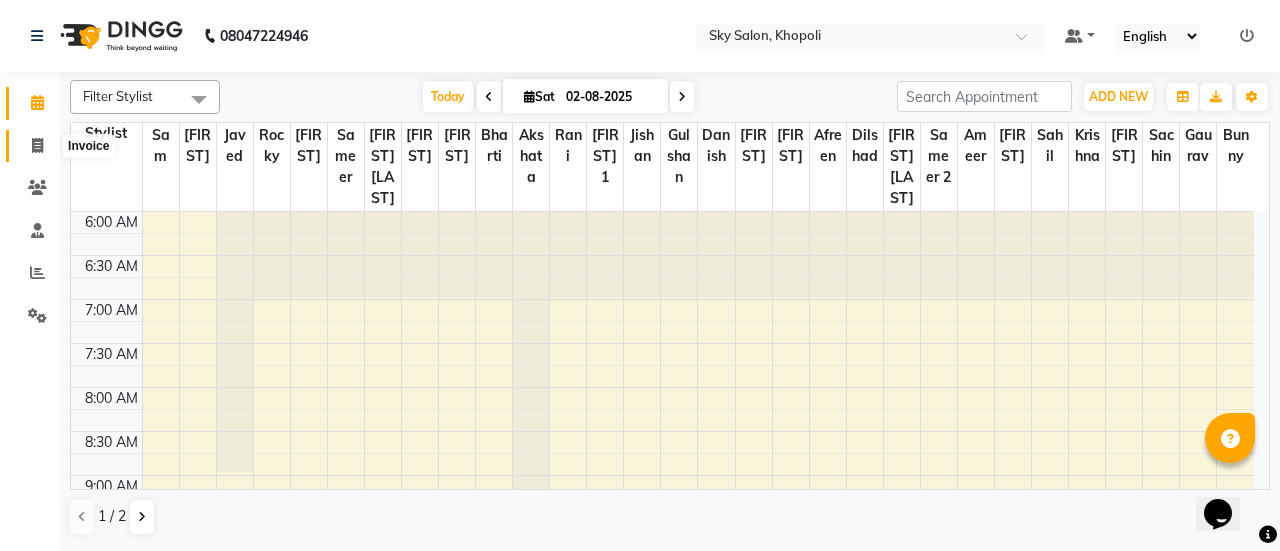 click 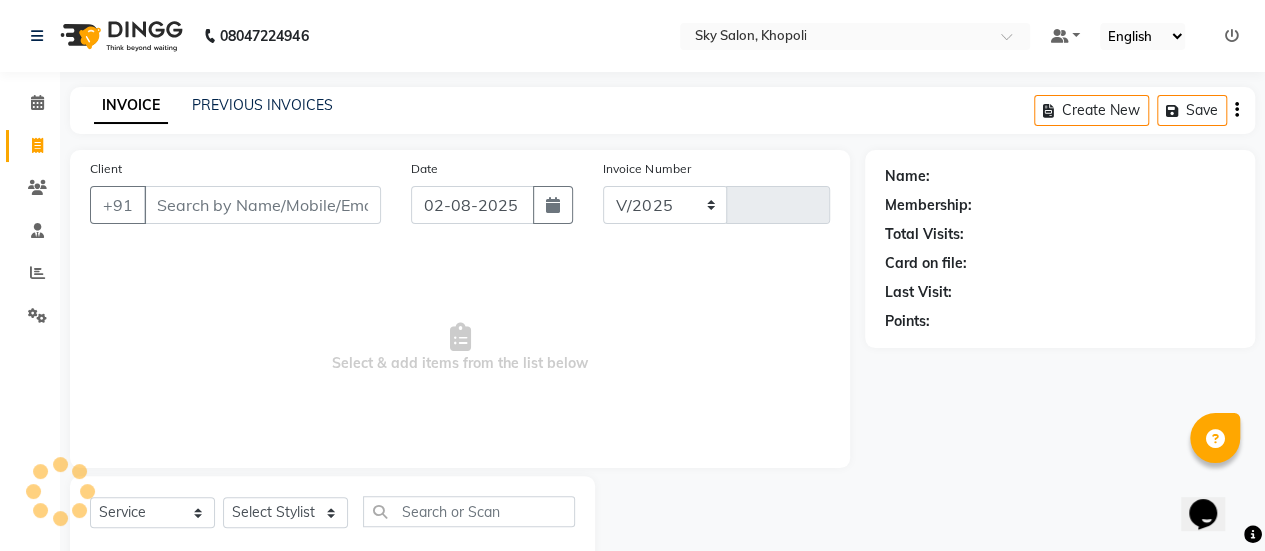 select on "3537" 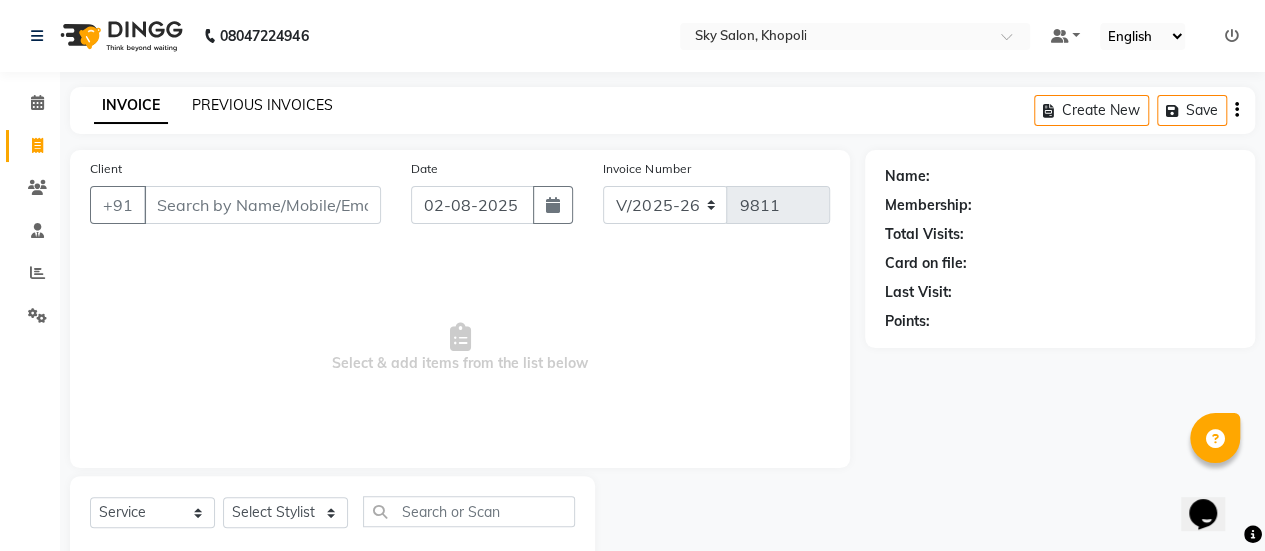drag, startPoint x: 298, startPoint y: 123, endPoint x: 298, endPoint y: 102, distance: 21 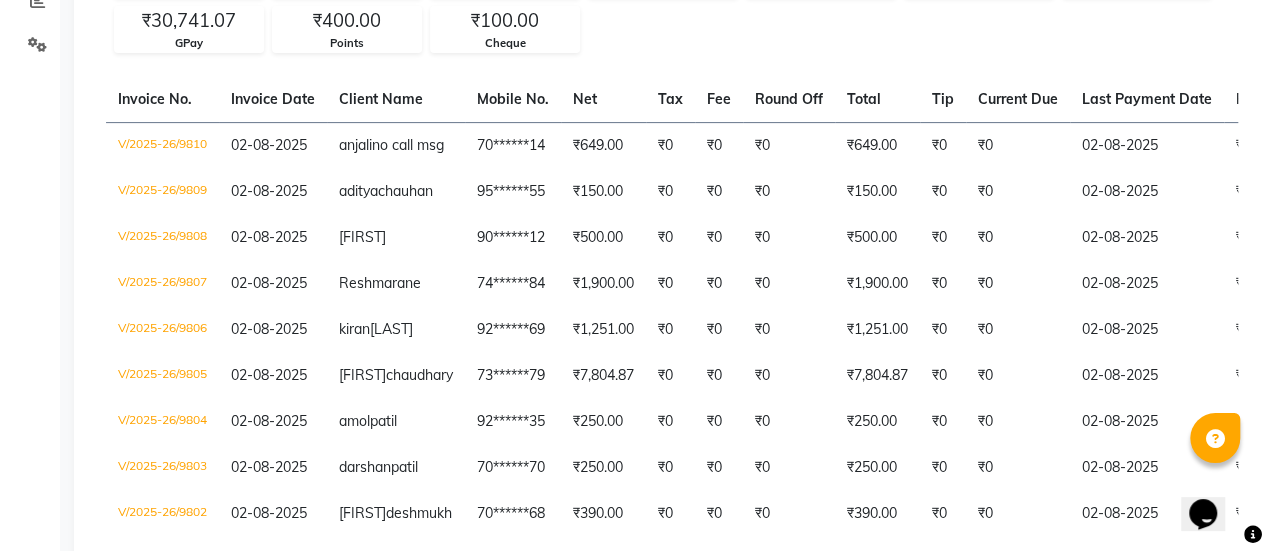 scroll, scrollTop: 272, scrollLeft: 0, axis: vertical 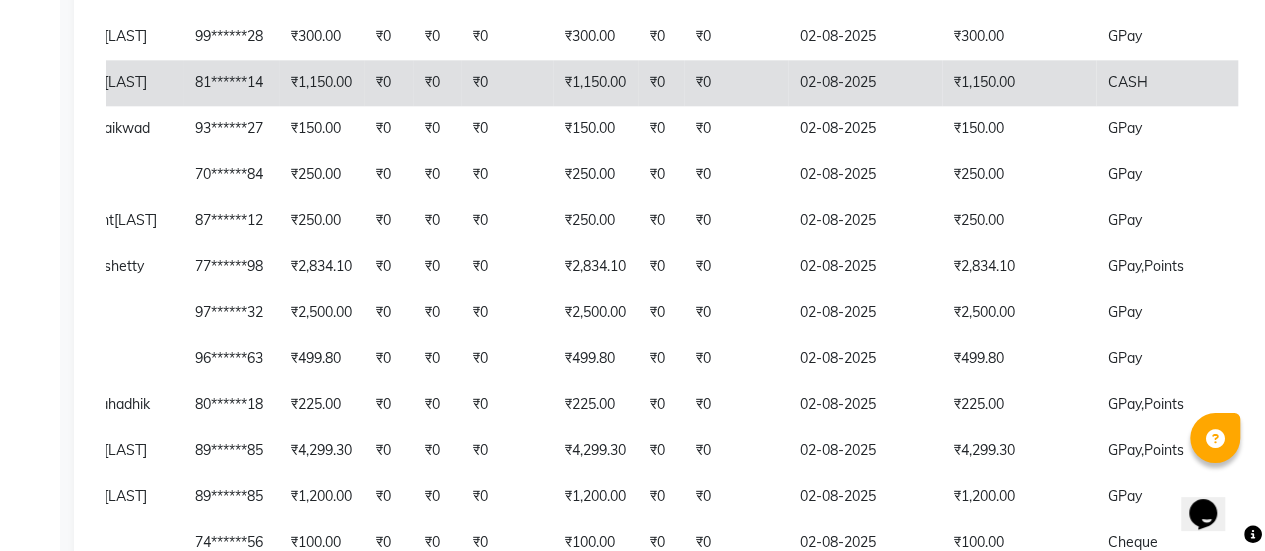 click on "₹0" 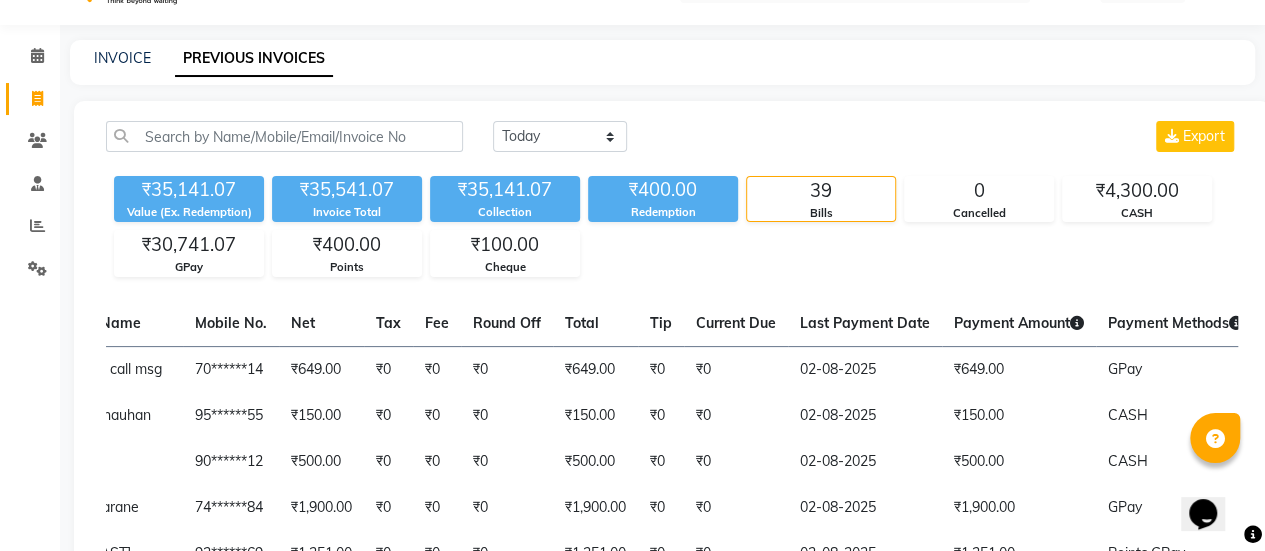 scroll, scrollTop: 0, scrollLeft: 0, axis: both 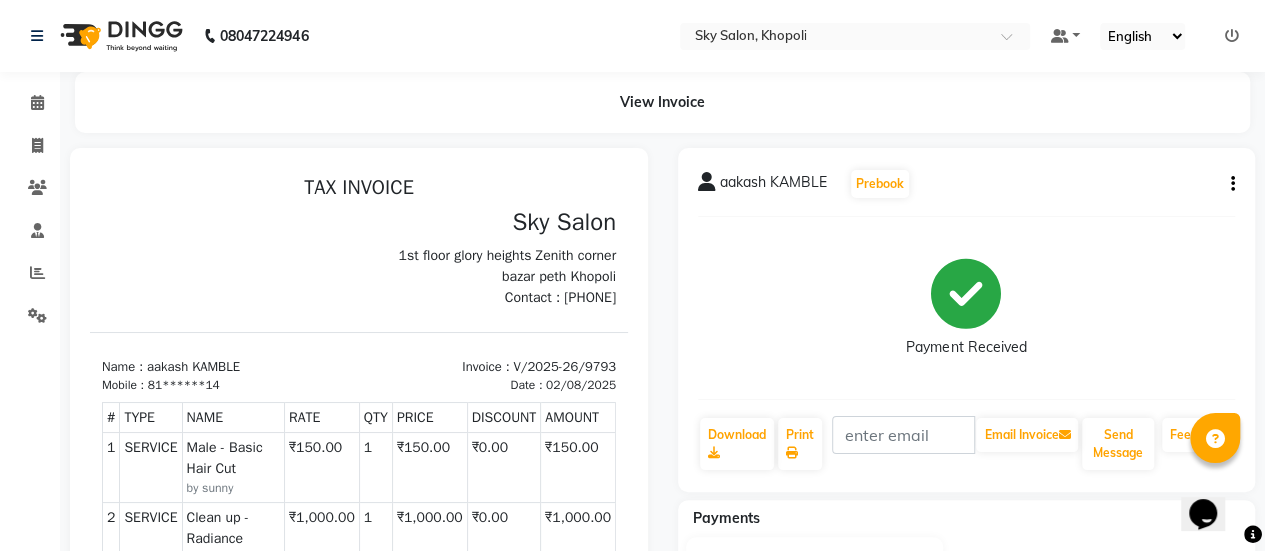 click 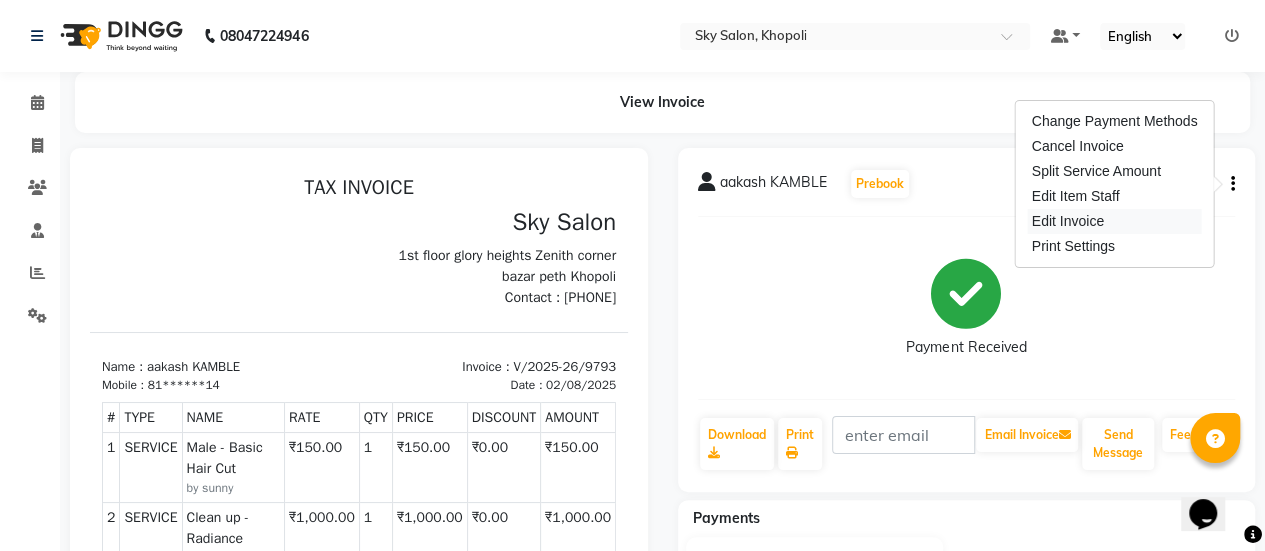 click on "Edit Invoice" at bounding box center [1115, 221] 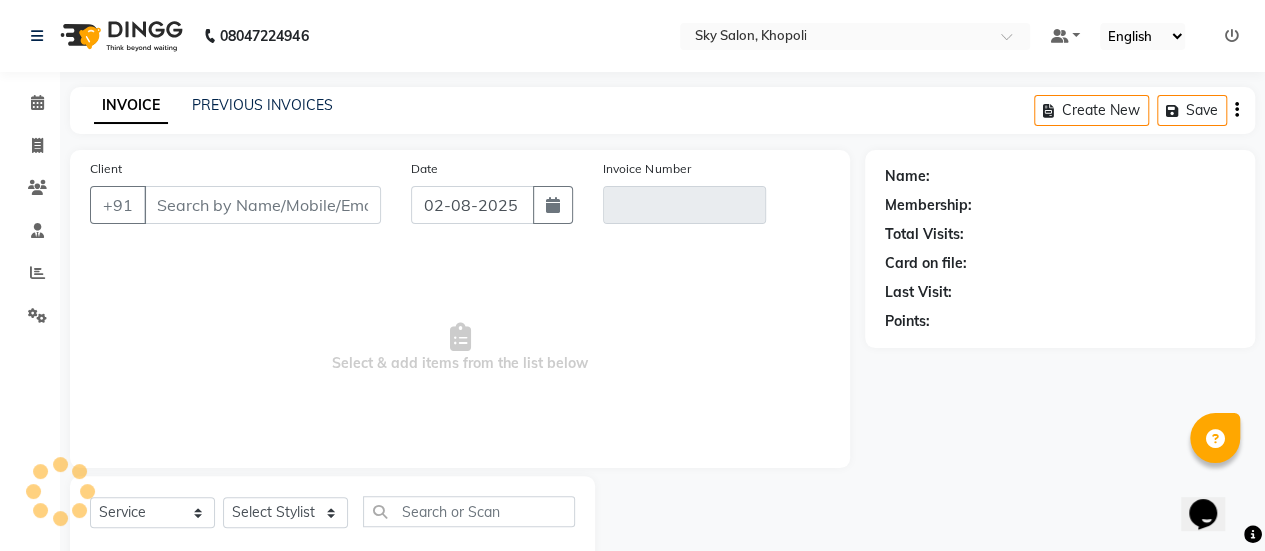 scroll, scrollTop: 49, scrollLeft: 0, axis: vertical 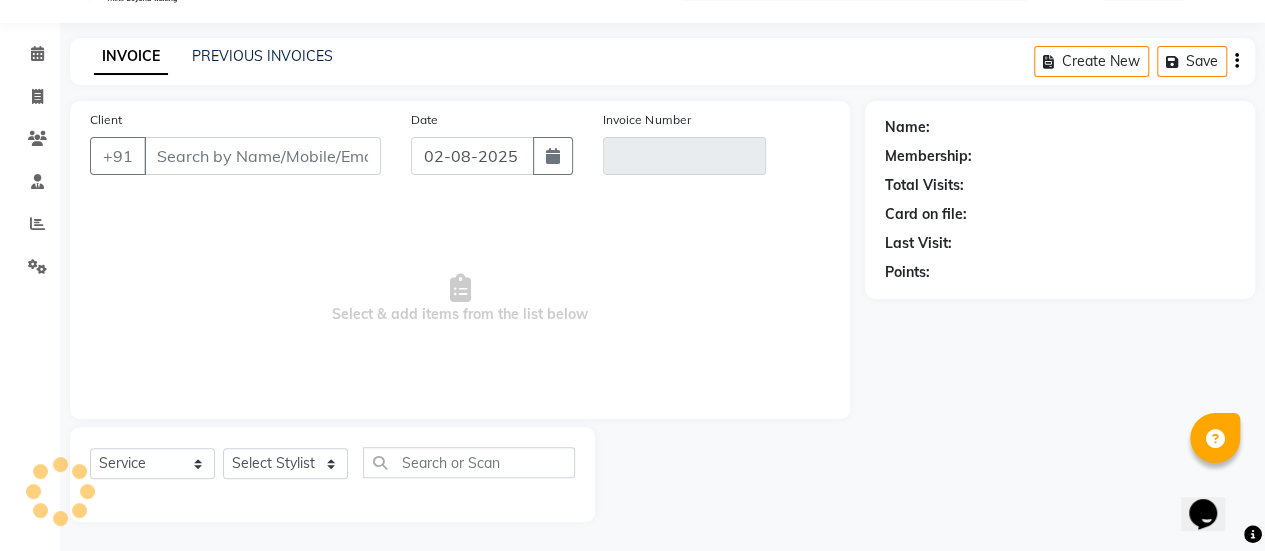 type on "81******14" 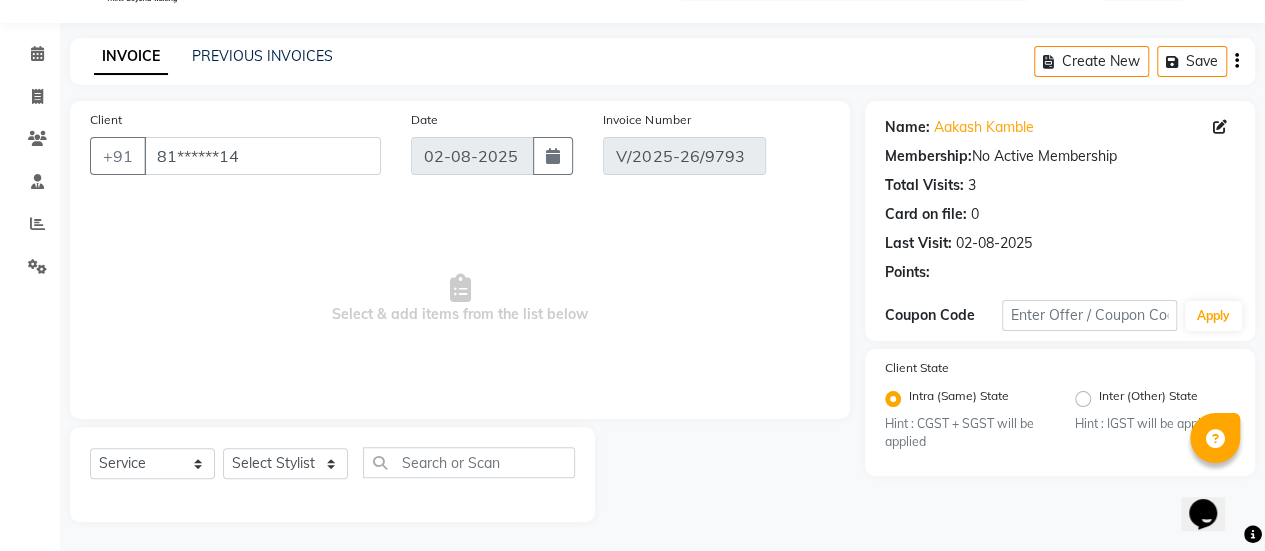 select on "select" 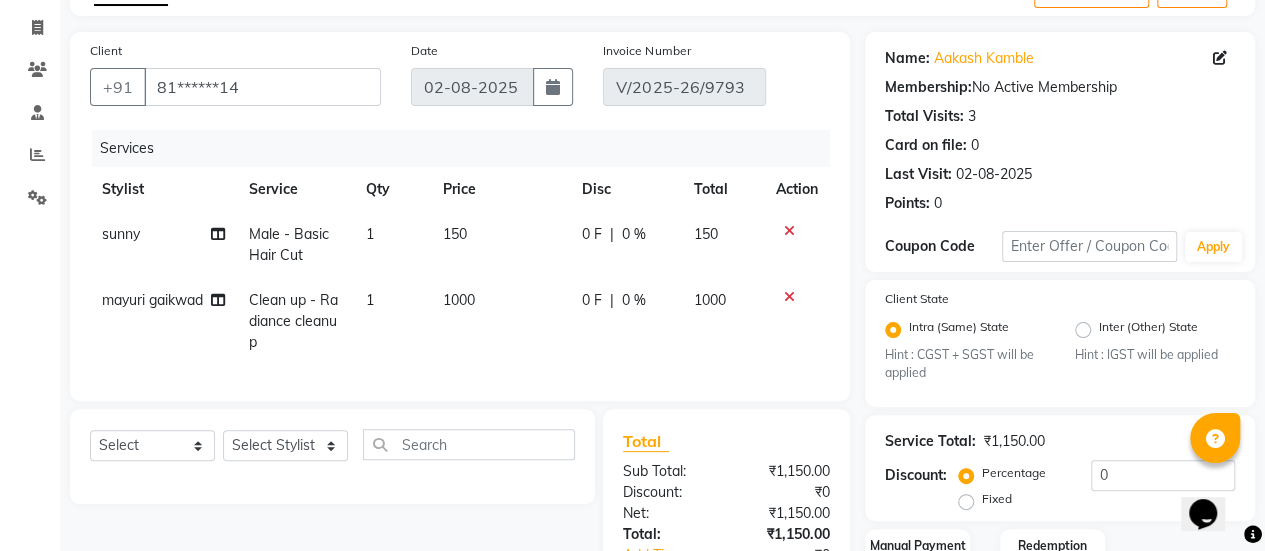 scroll, scrollTop: 342, scrollLeft: 0, axis: vertical 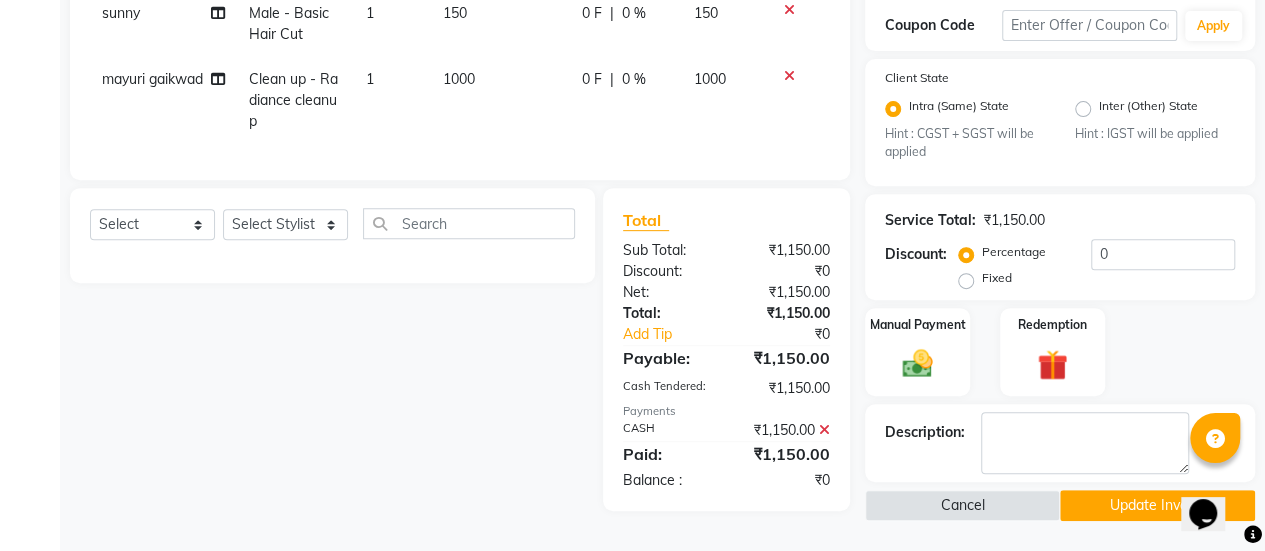 click 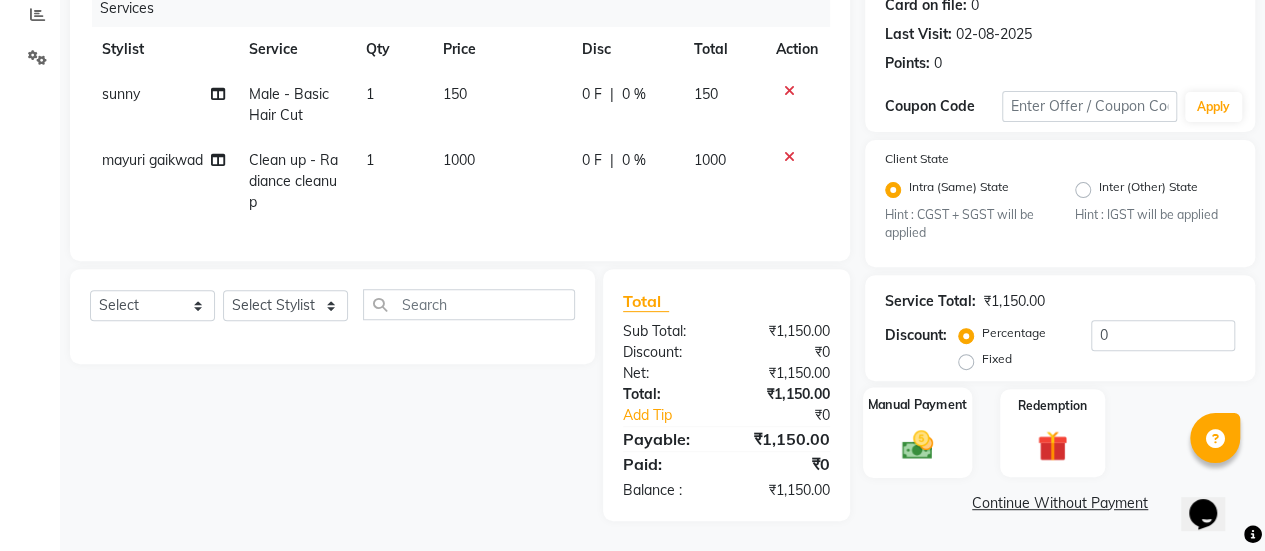 click on "Manual Payment" 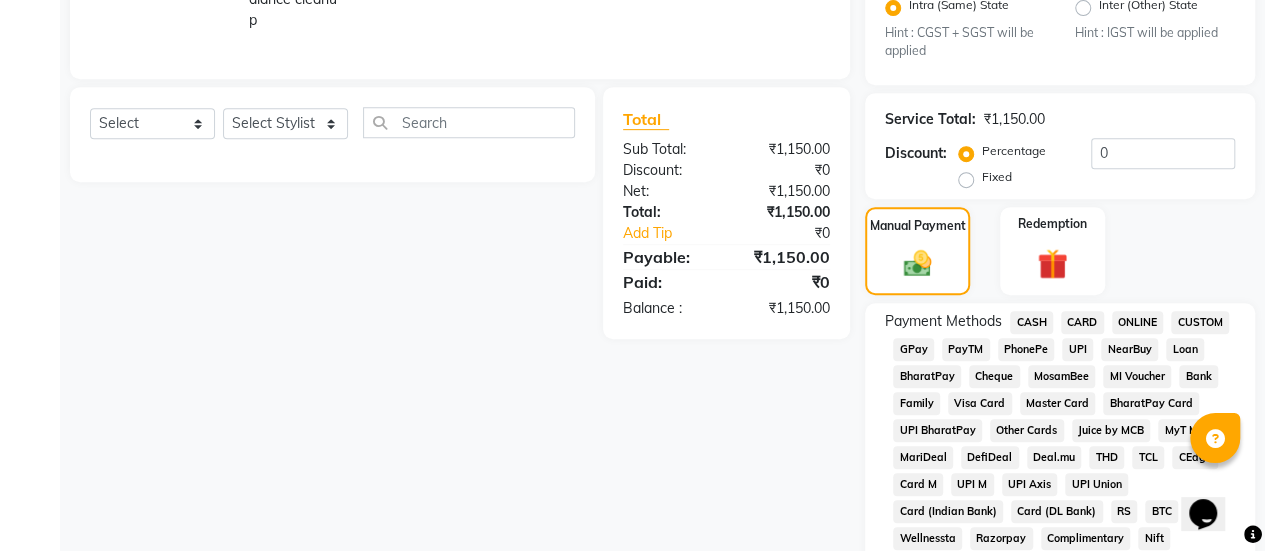 scroll, scrollTop: 440, scrollLeft: 0, axis: vertical 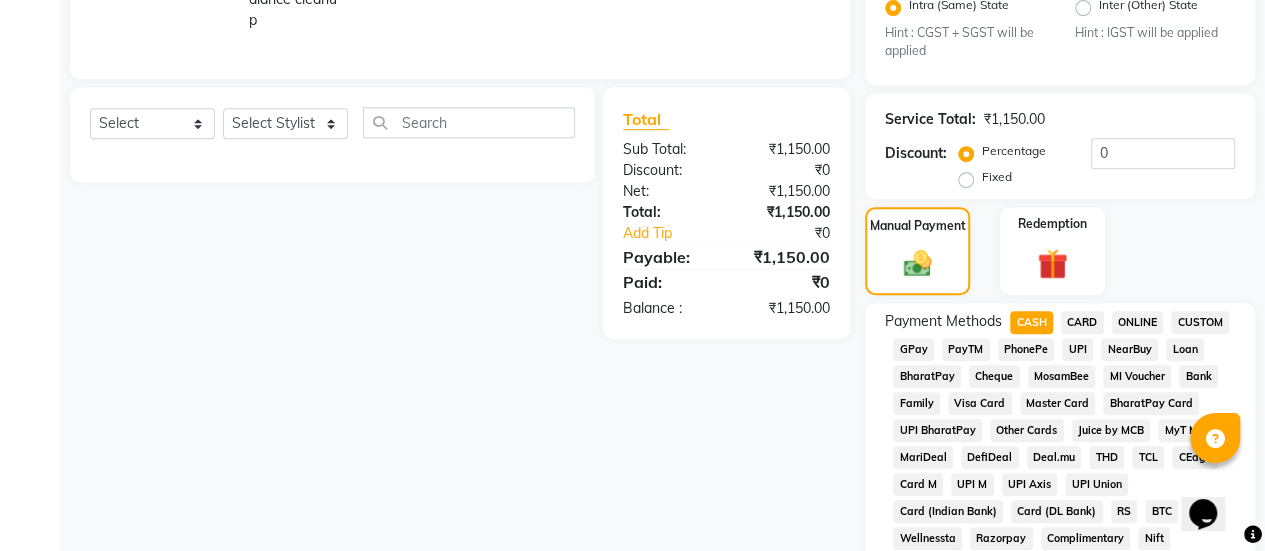 click on "CASH" 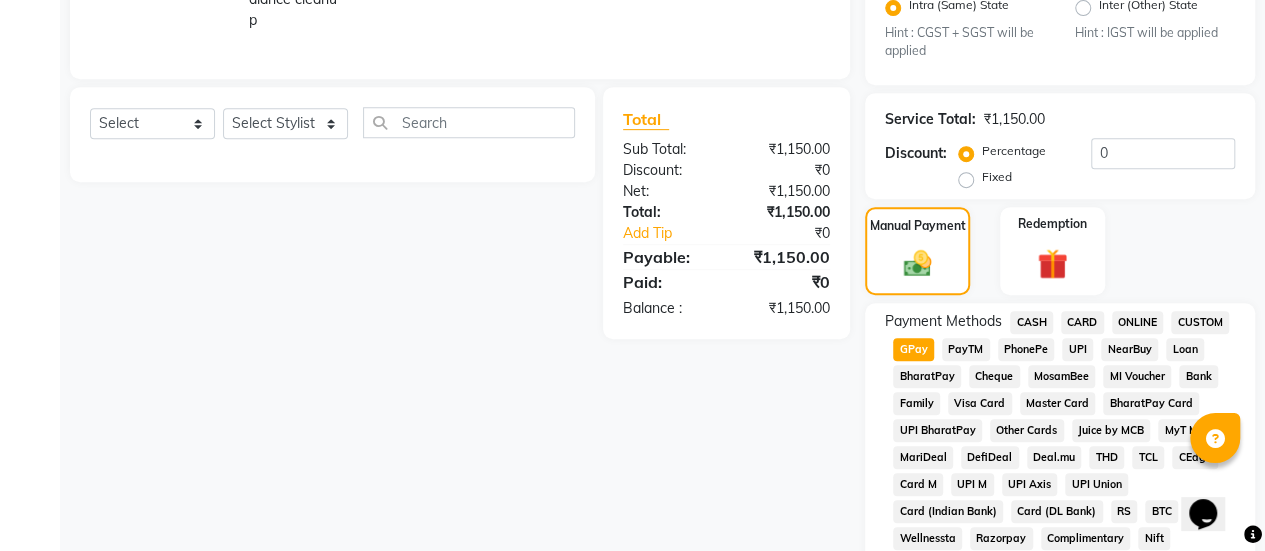 click on "GPay" 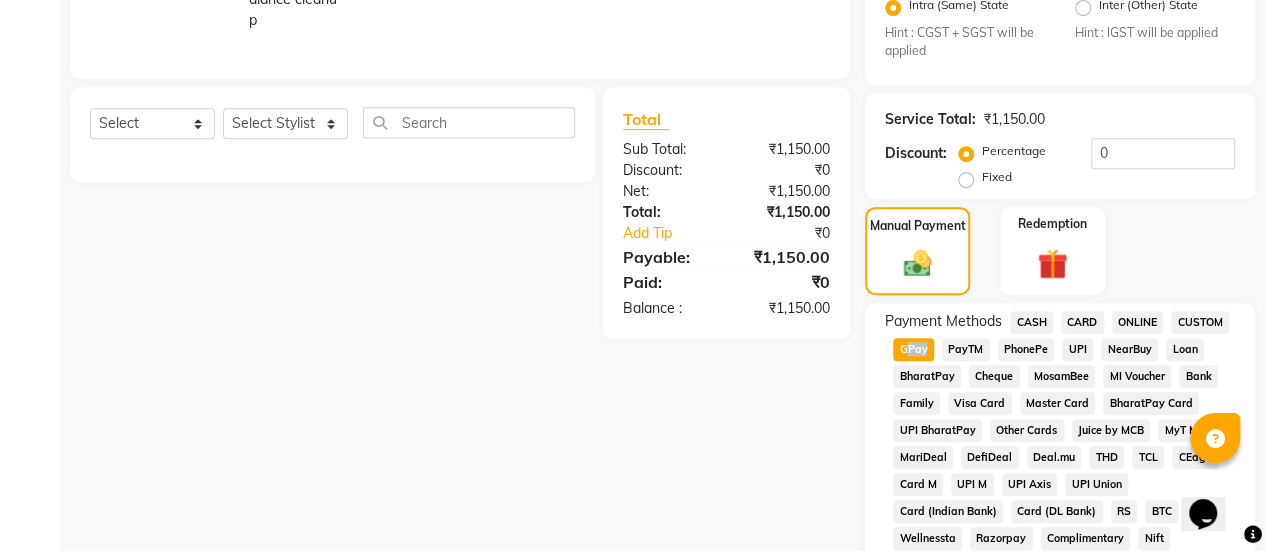 click on "GPay" 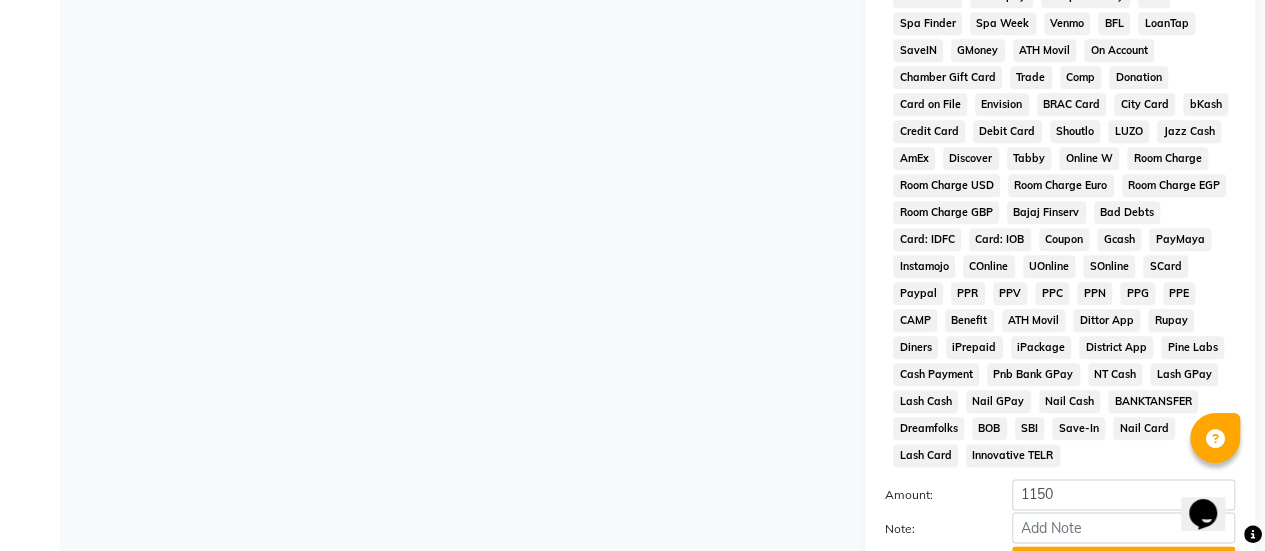 scroll, scrollTop: 1168, scrollLeft: 0, axis: vertical 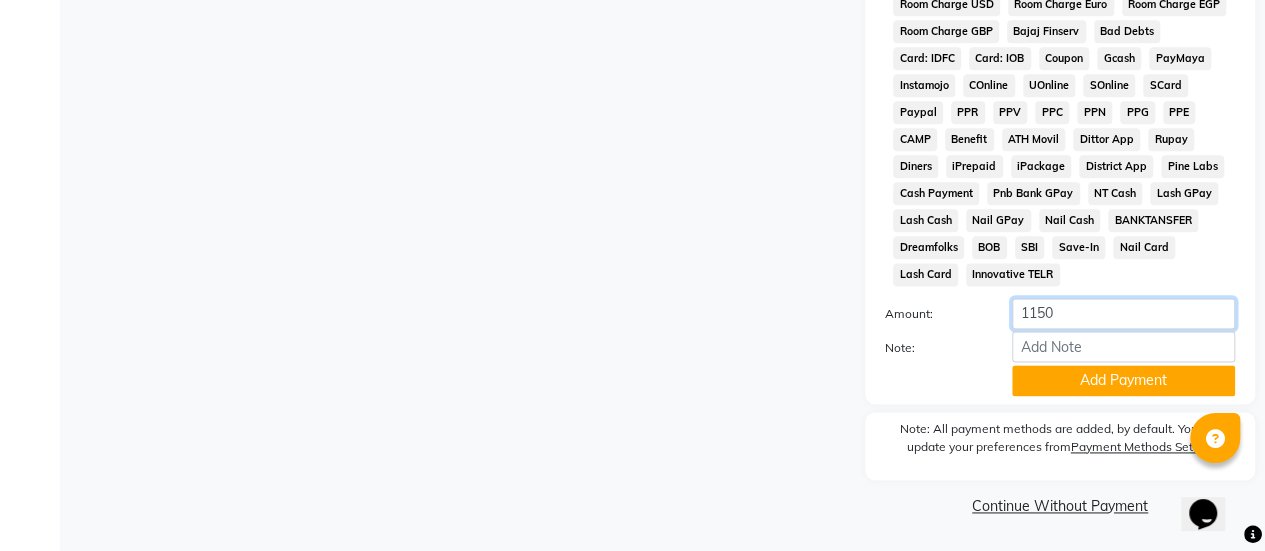 click on "1150" 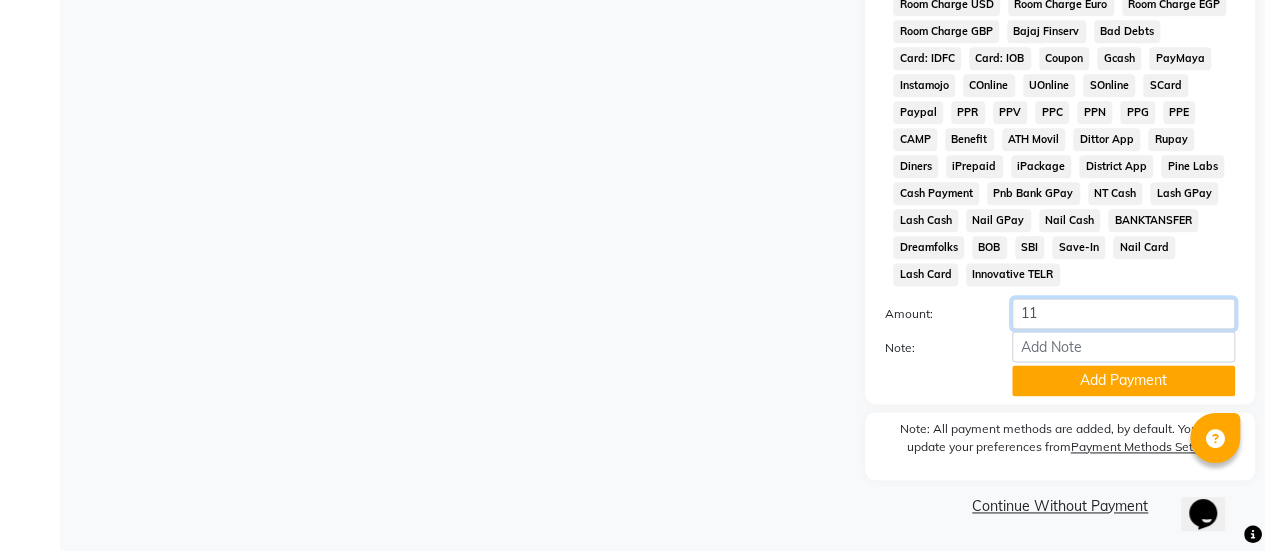 type on "1" 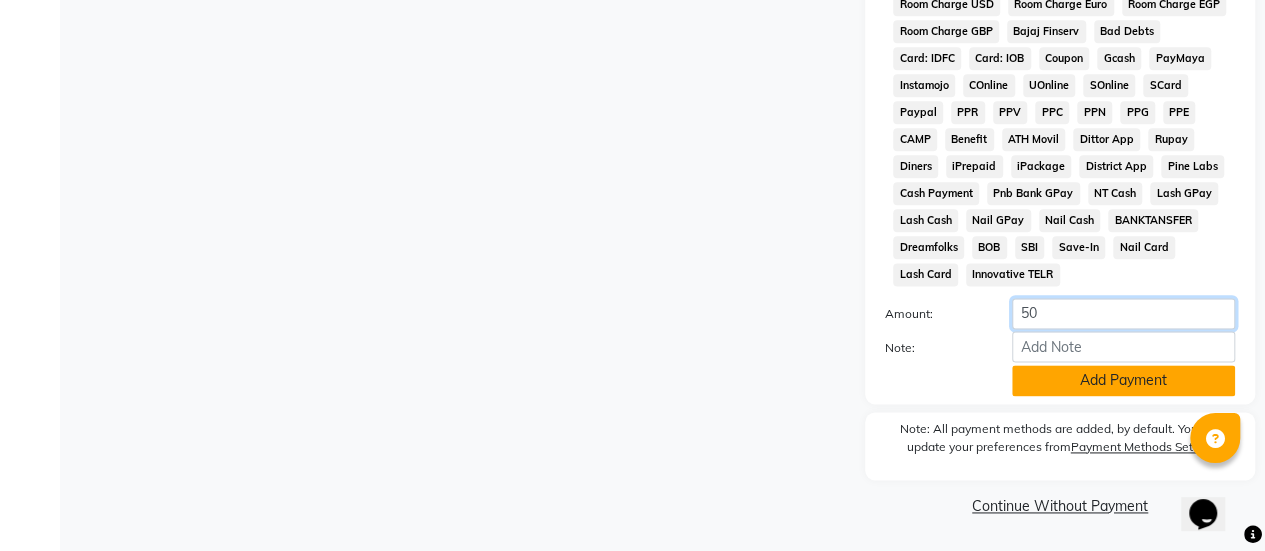 type on "50" 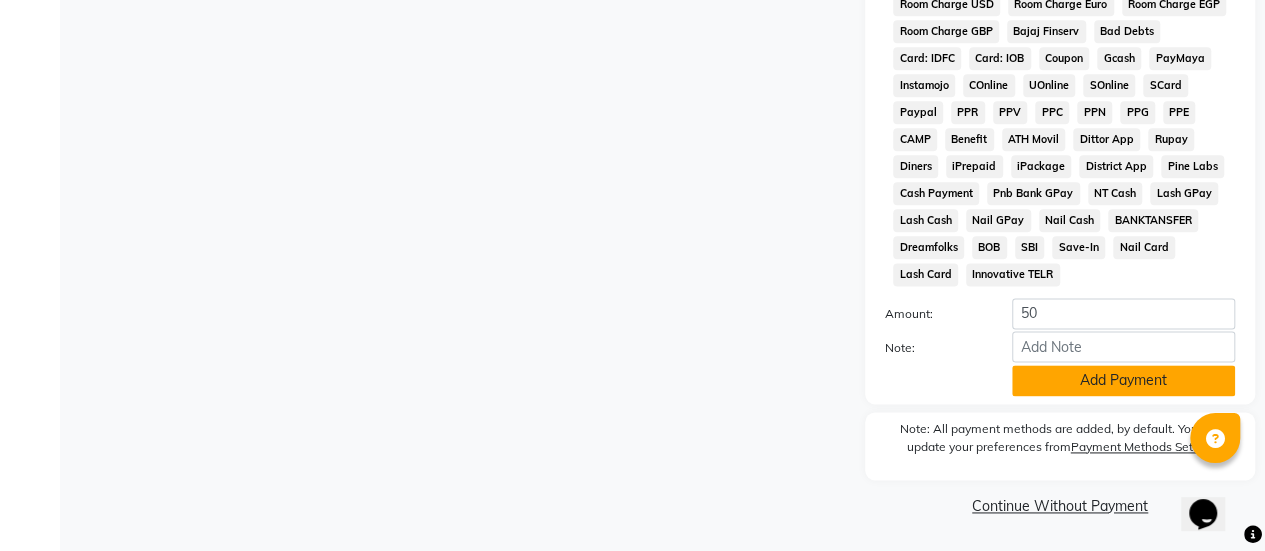 click on "Add Payment" 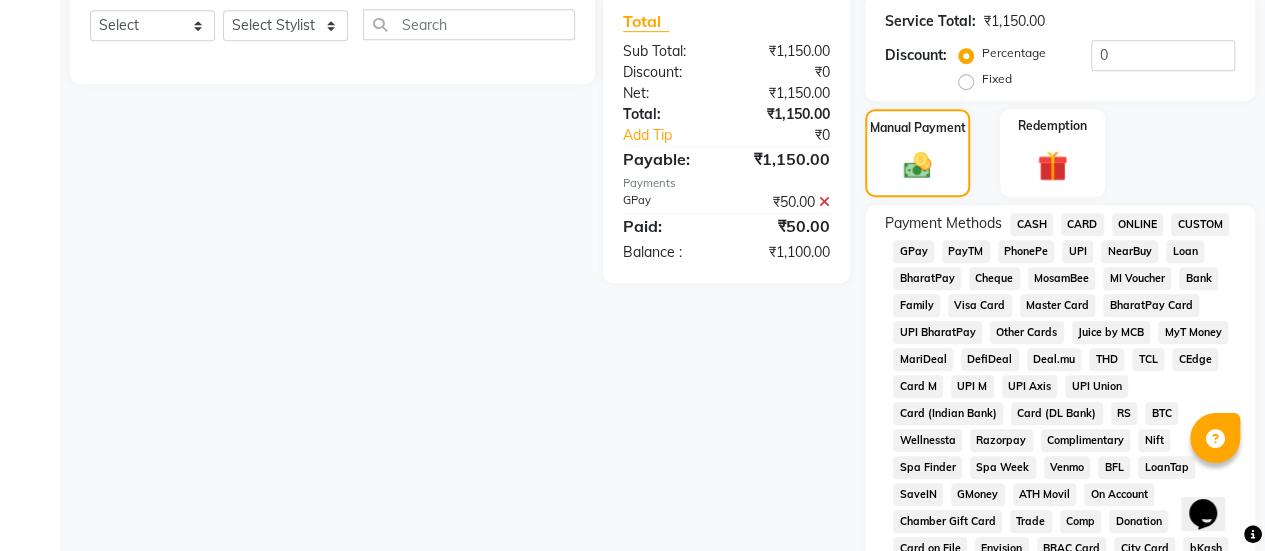 scroll, scrollTop: 537, scrollLeft: 0, axis: vertical 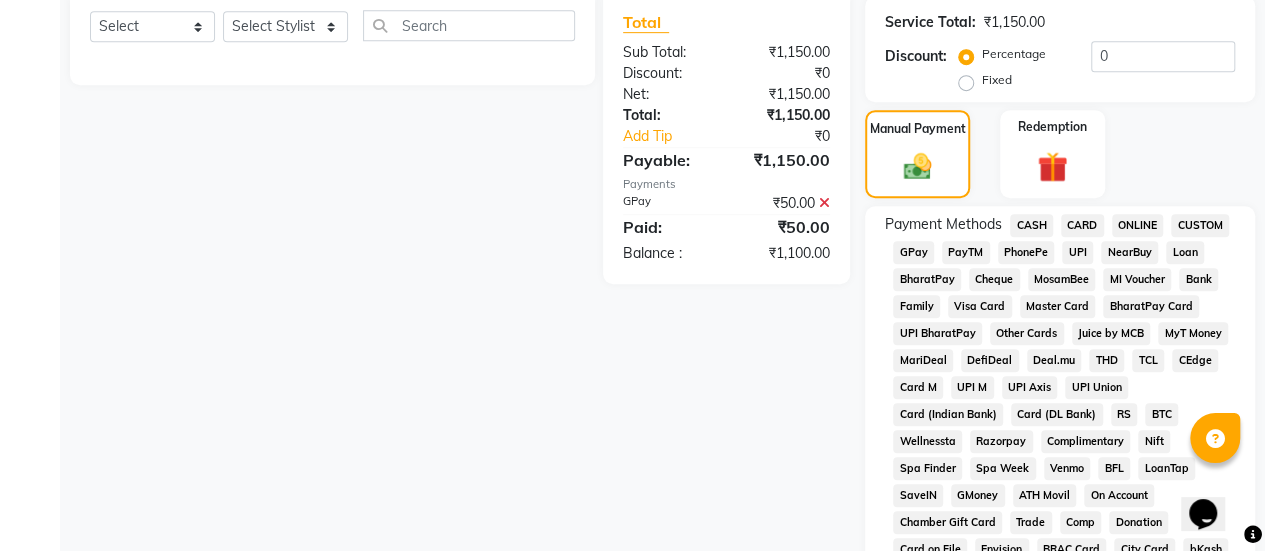 click on "CASH" 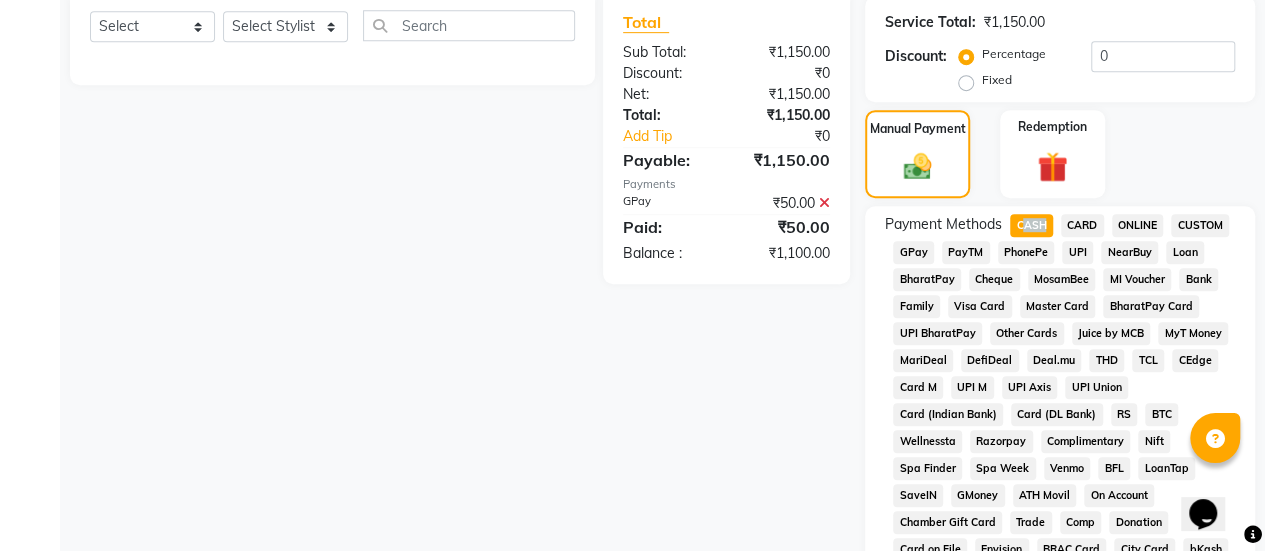 click on "CASH" 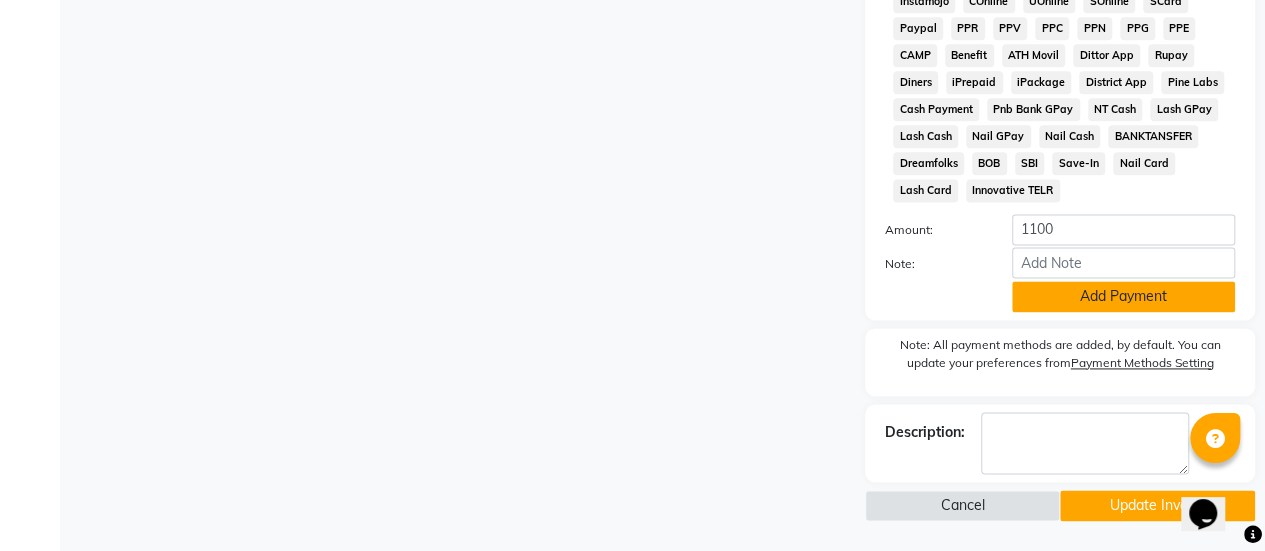 click on "Add Payment" 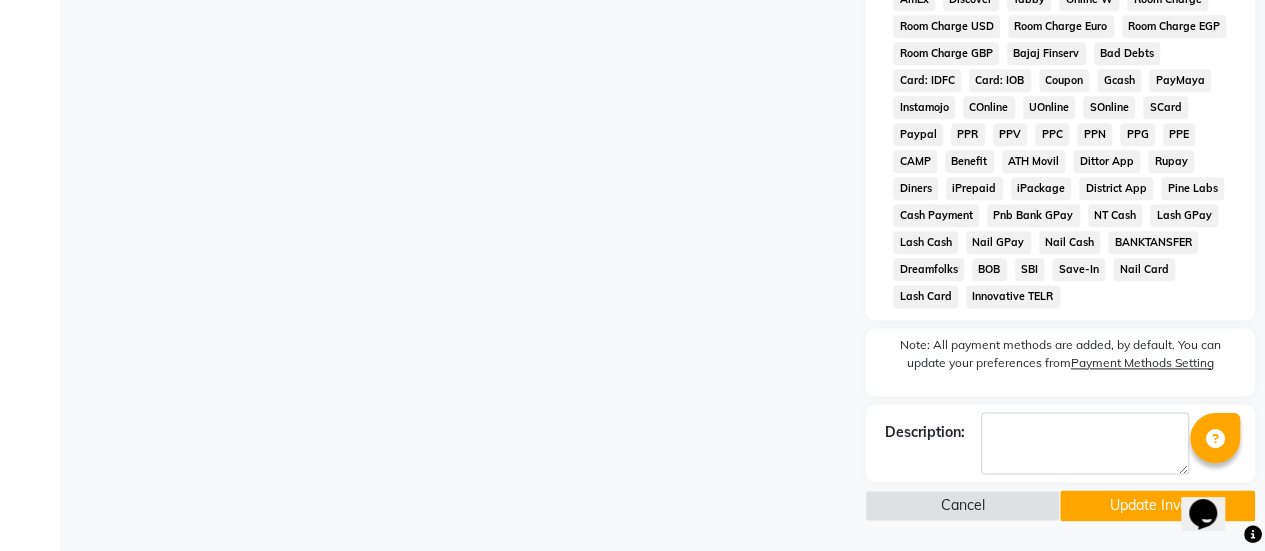scroll, scrollTop: 1145, scrollLeft: 0, axis: vertical 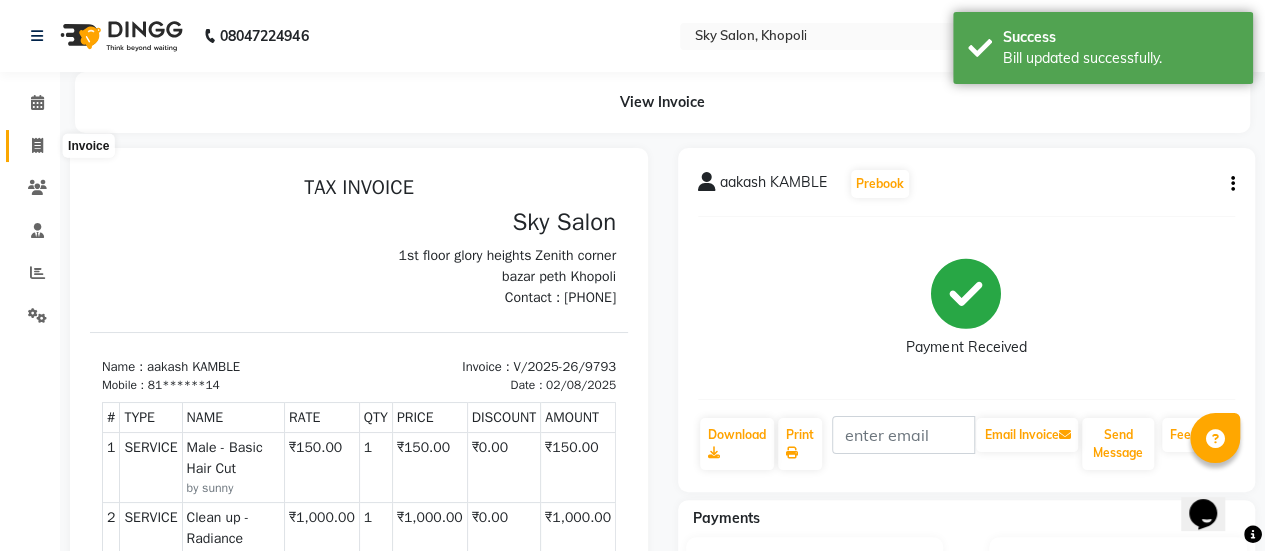 click 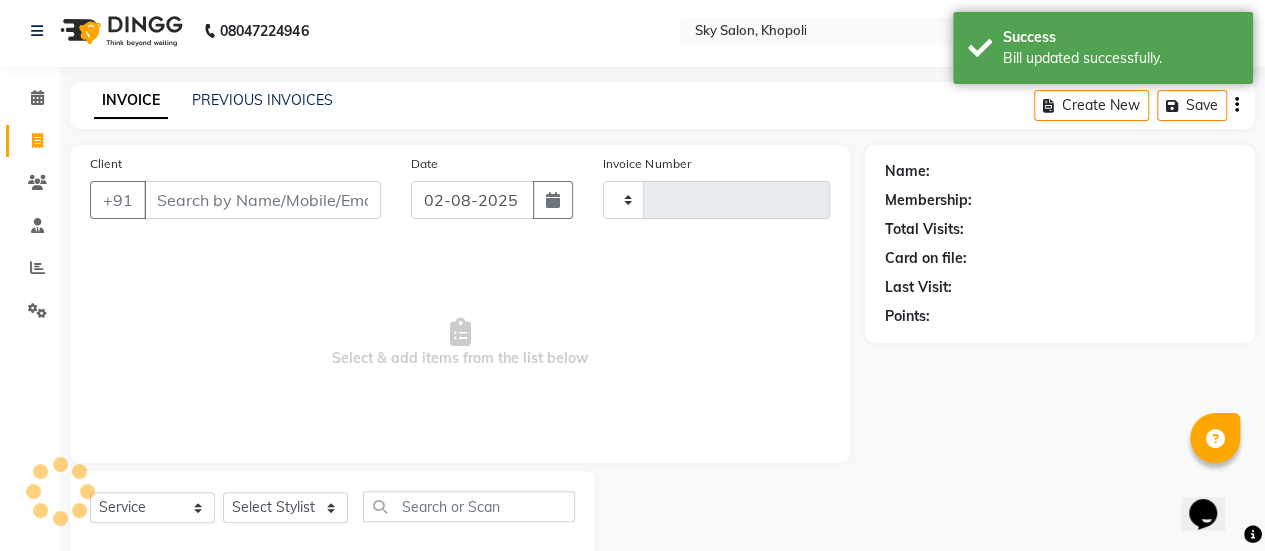 type on "9811" 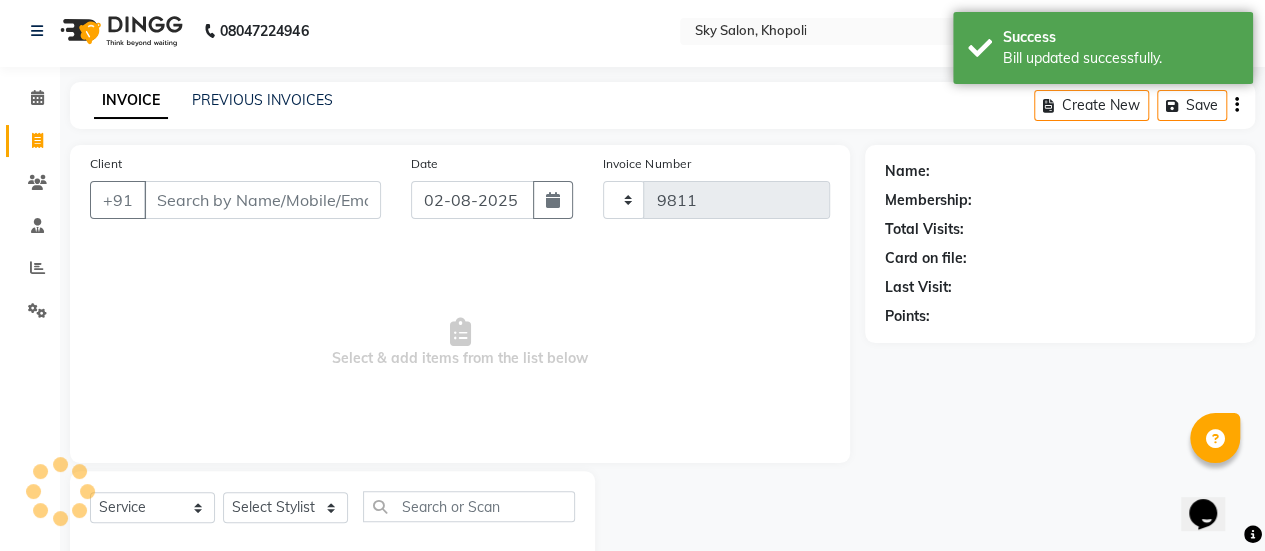 select on "3537" 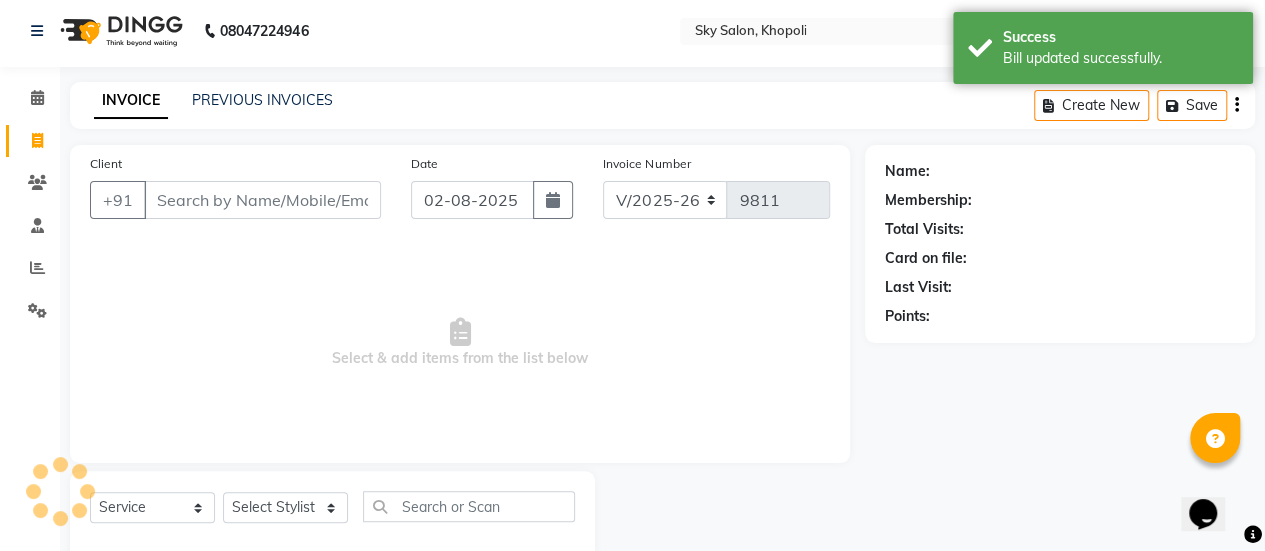 scroll, scrollTop: 49, scrollLeft: 0, axis: vertical 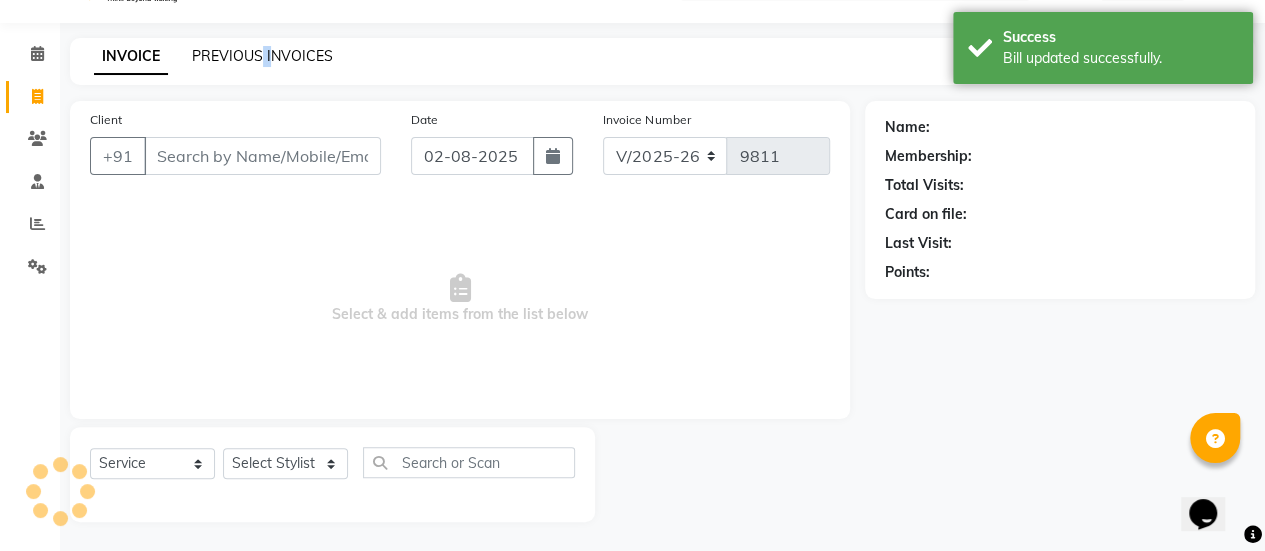 drag, startPoint x: 258, startPoint y: 72, endPoint x: 268, endPoint y: 54, distance: 20.59126 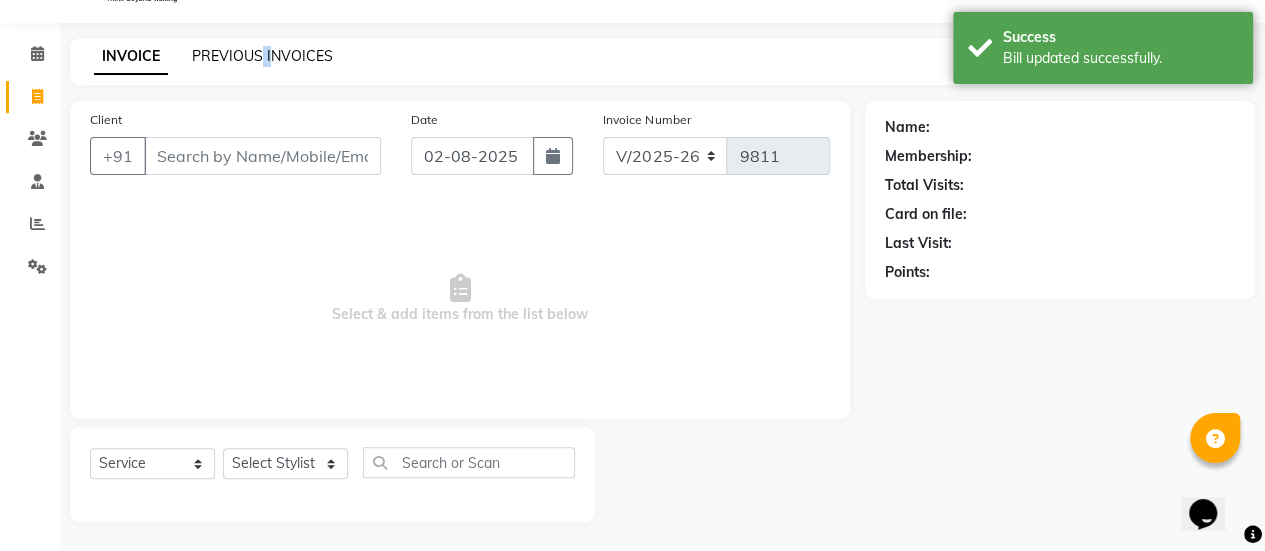 click on "PREVIOUS INVOICES" 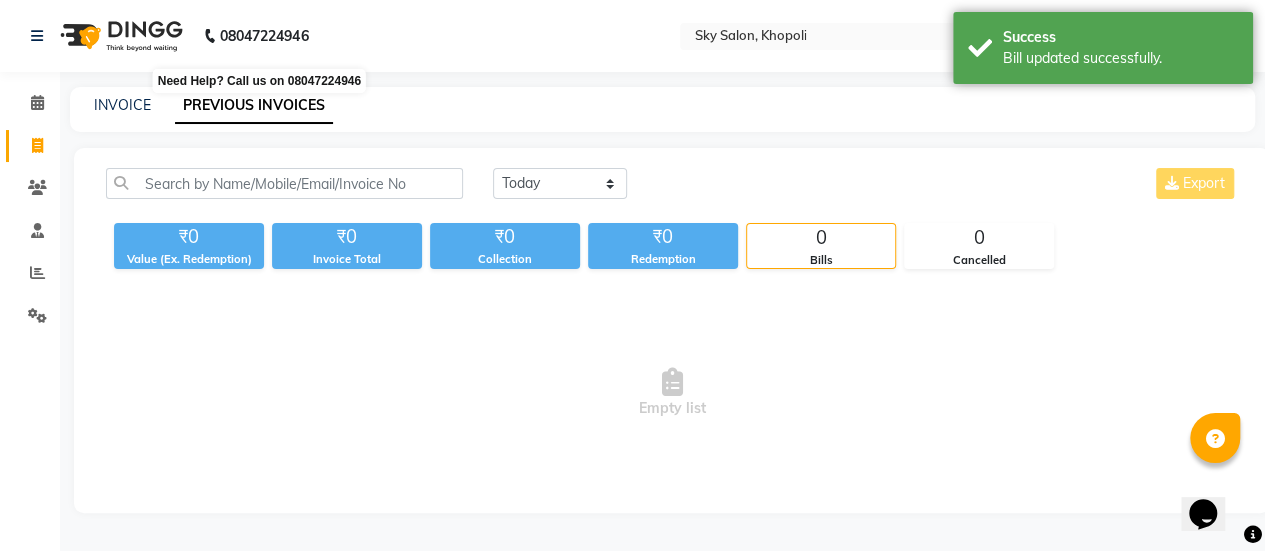 scroll, scrollTop: 0, scrollLeft: 0, axis: both 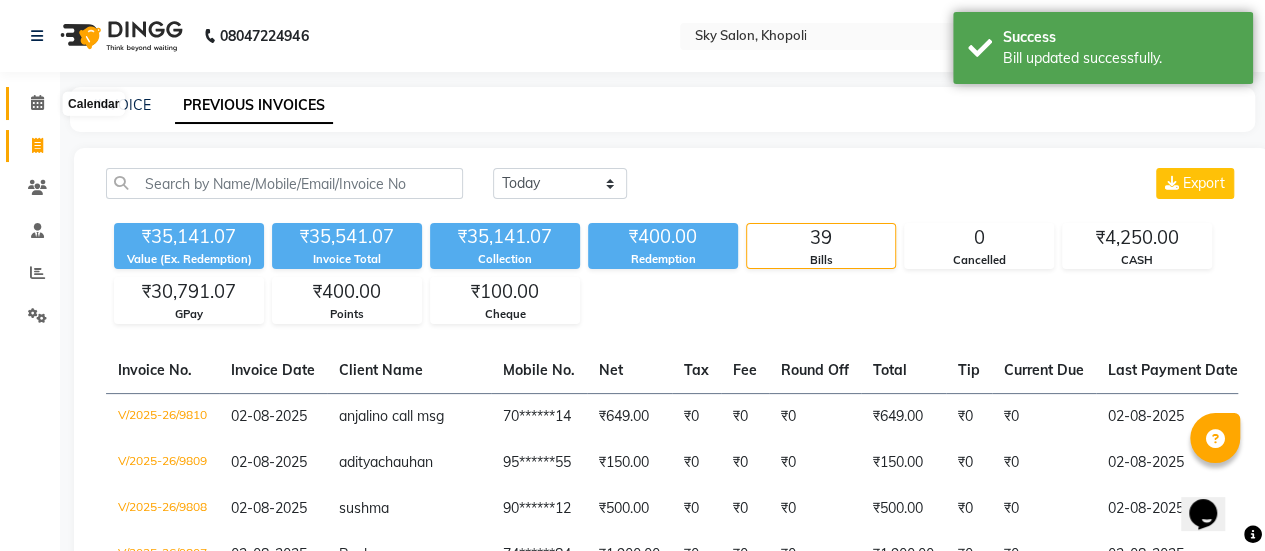 click 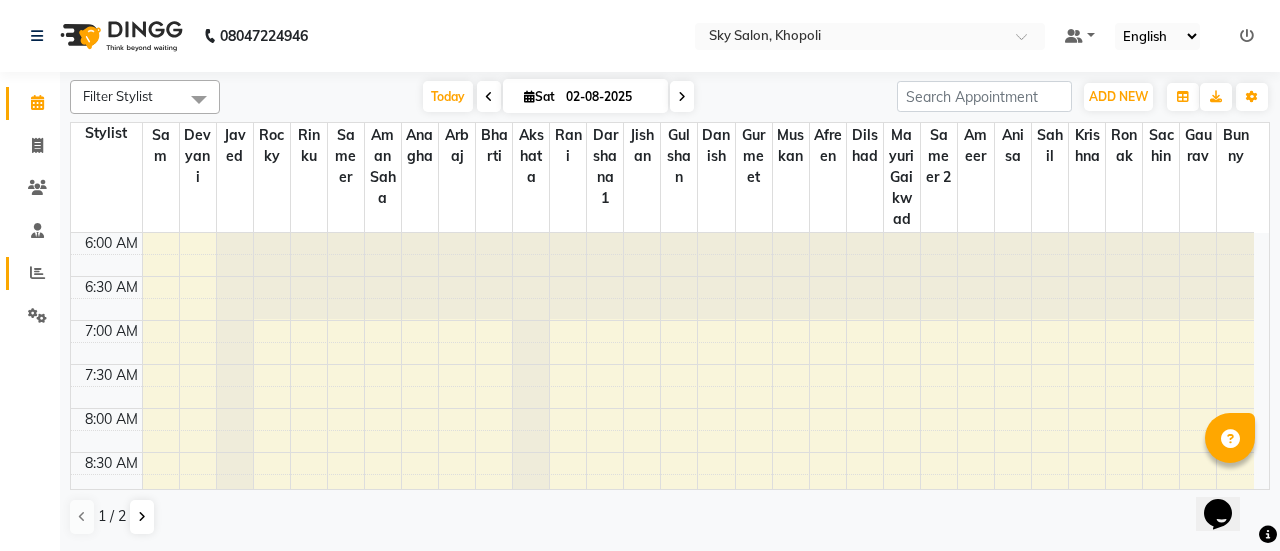 click on "Reports" 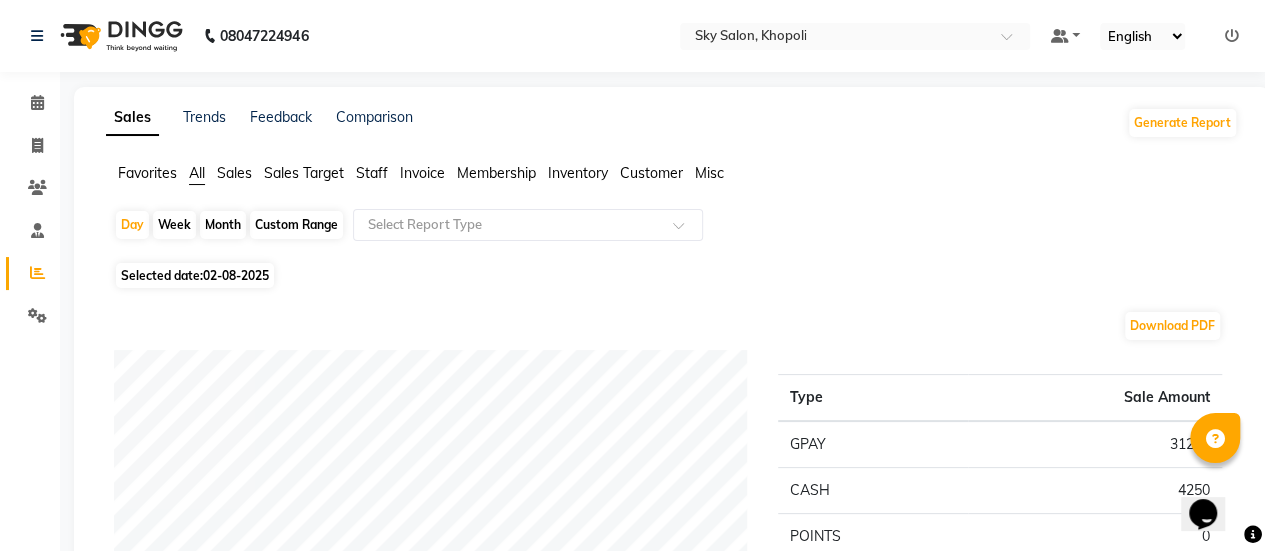 click on "Staff" 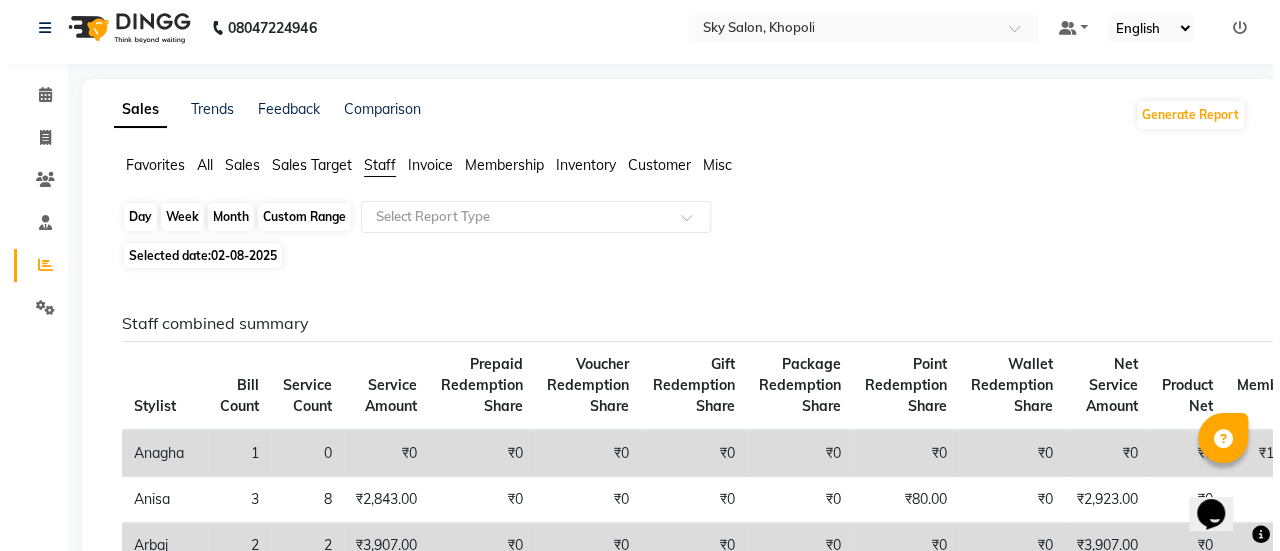 scroll, scrollTop: 0, scrollLeft: 0, axis: both 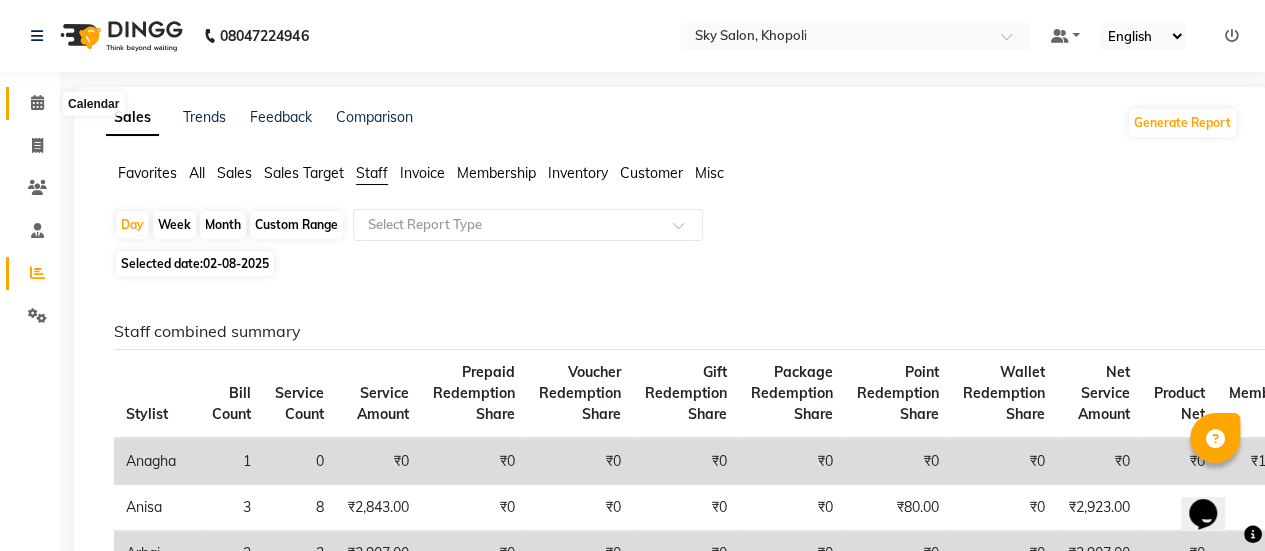 click 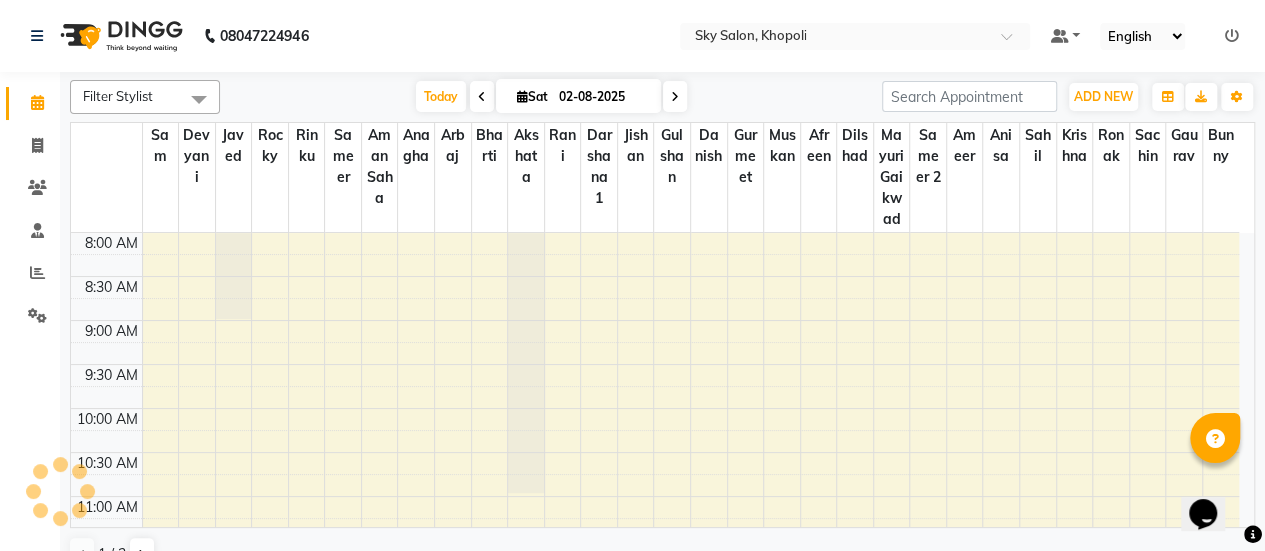 click 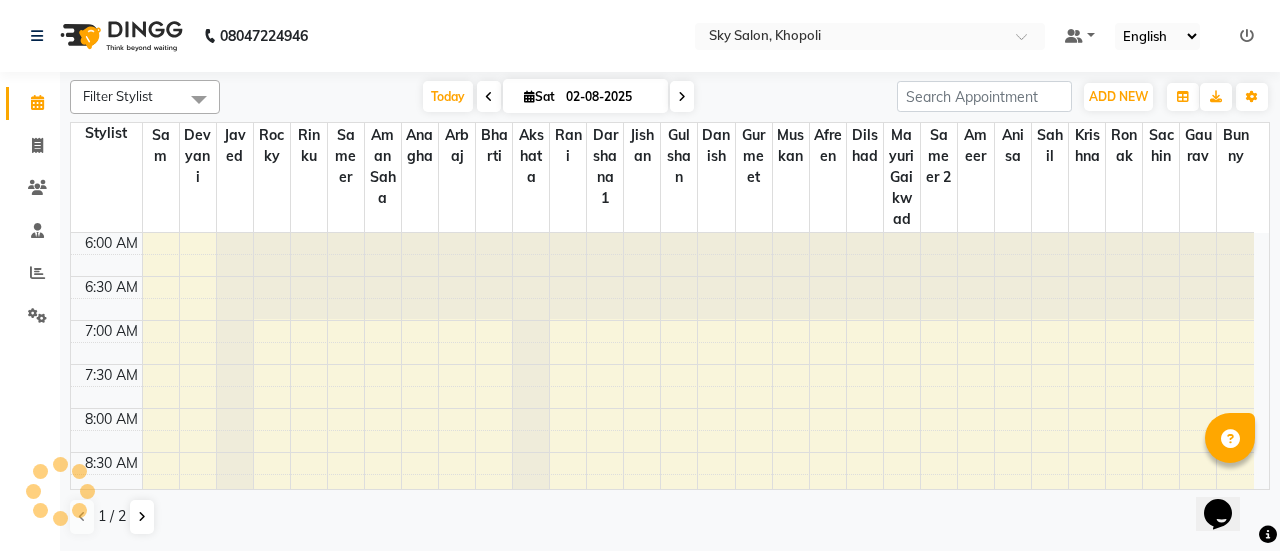scroll, scrollTop: 0, scrollLeft: 0, axis: both 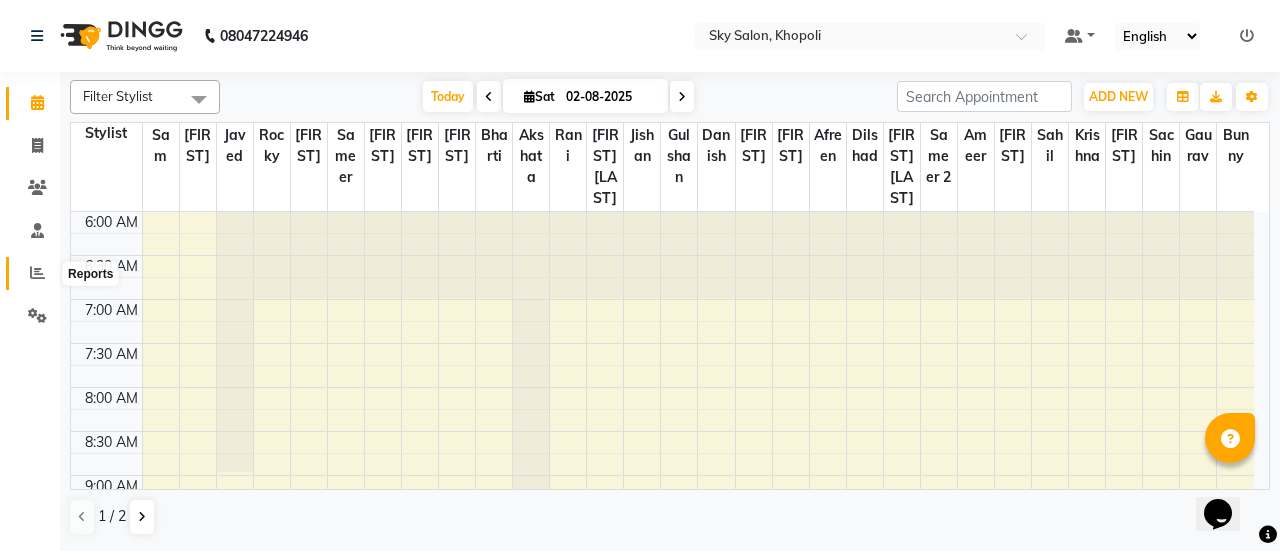 click 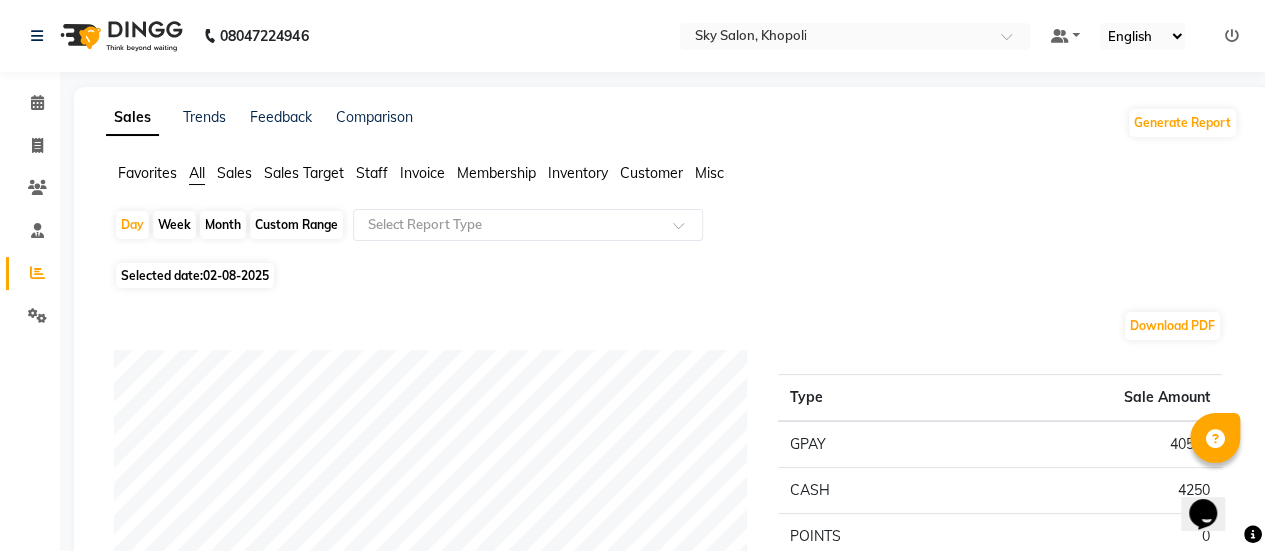 click on "Staff" 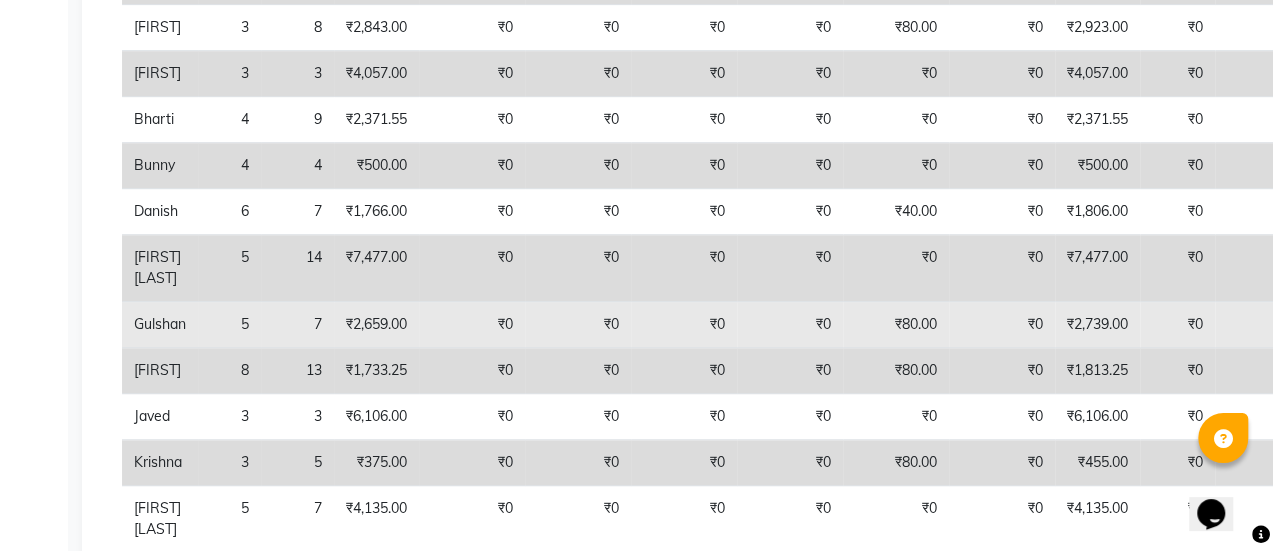 scroll, scrollTop: 0, scrollLeft: 0, axis: both 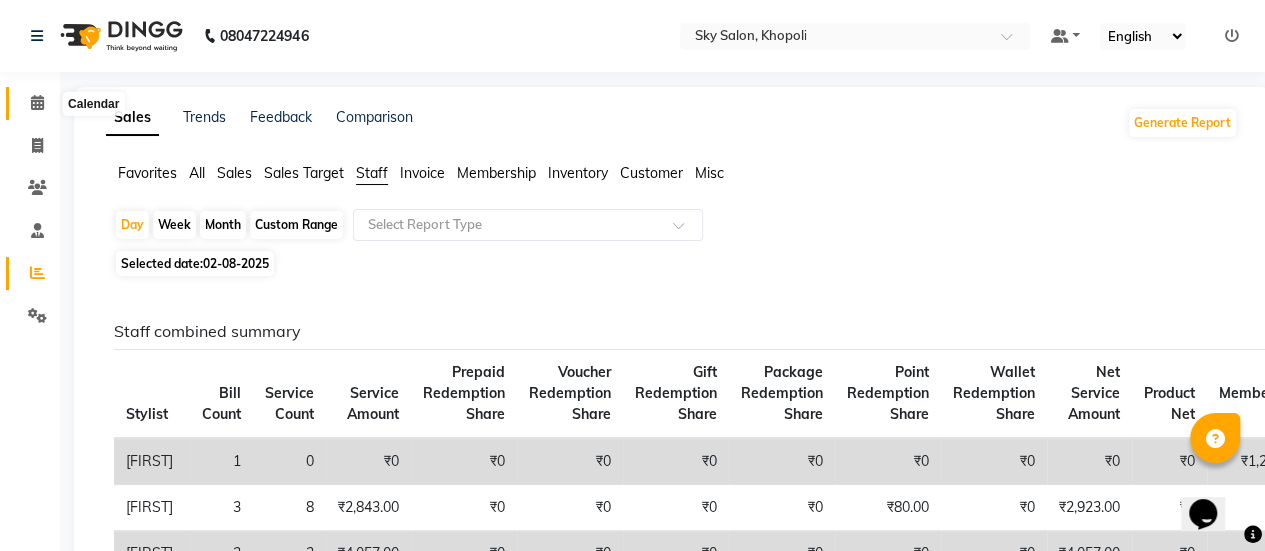 click 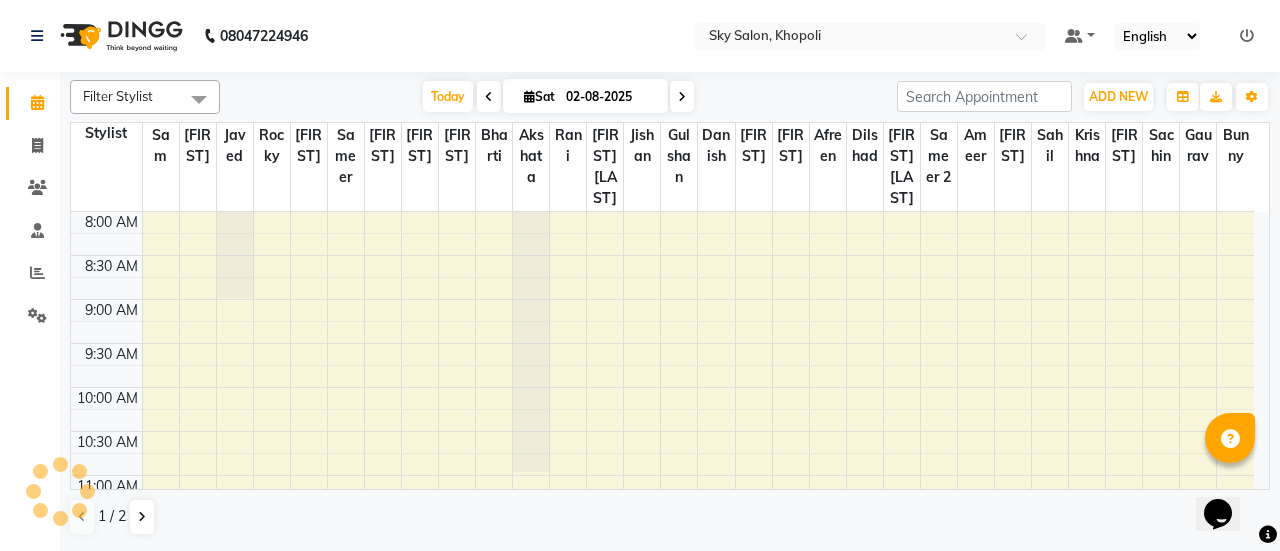 scroll, scrollTop: 744, scrollLeft: 0, axis: vertical 